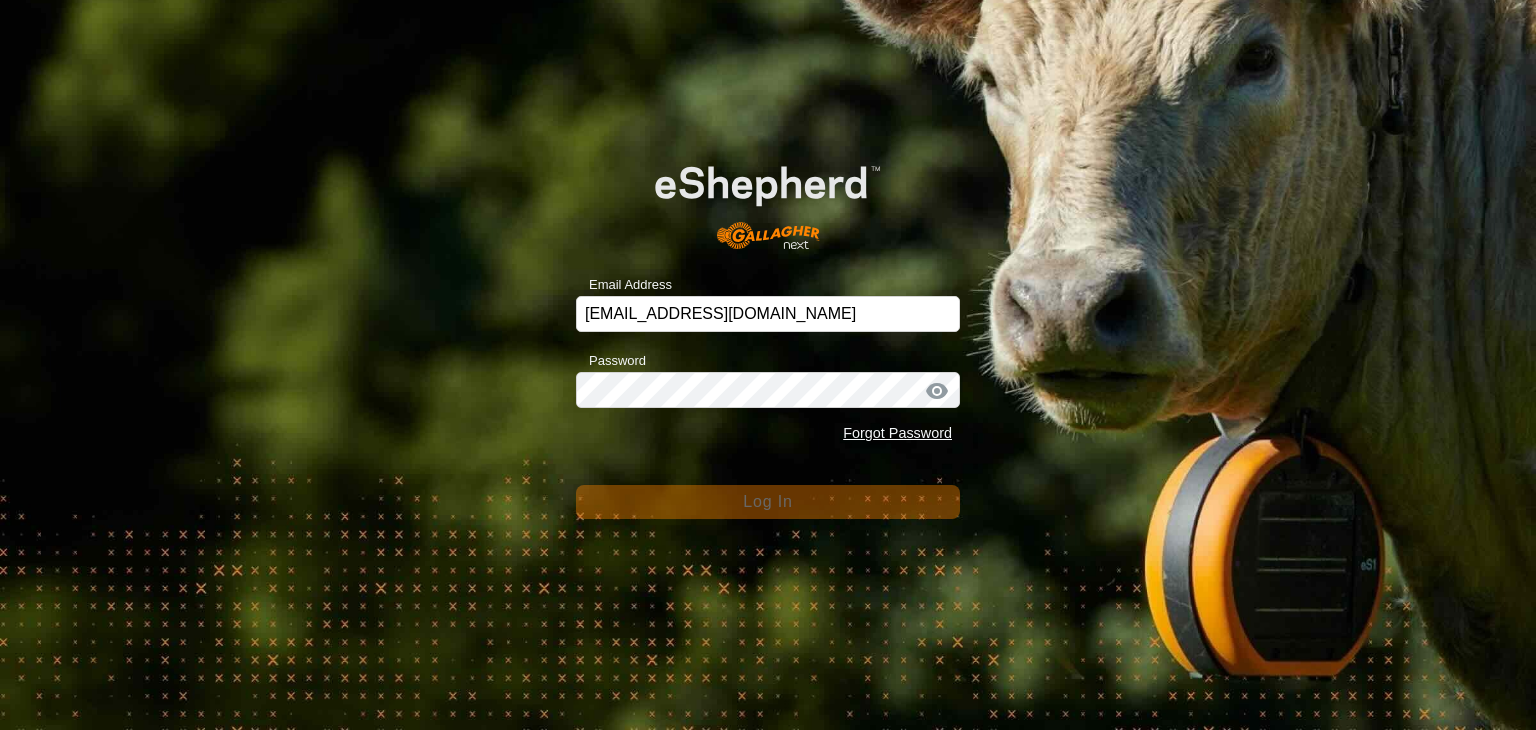 scroll, scrollTop: 0, scrollLeft: 0, axis: both 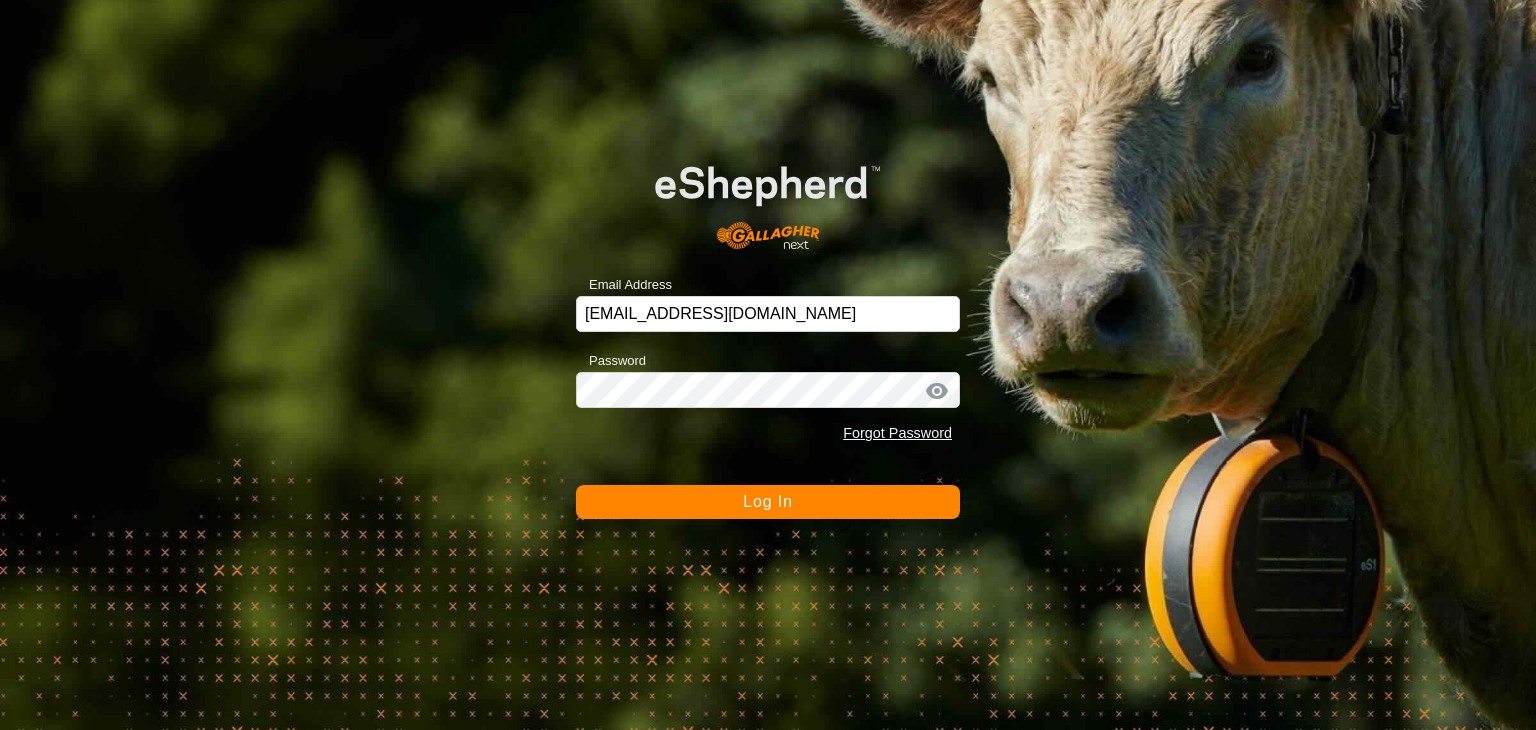 click on "Log In" 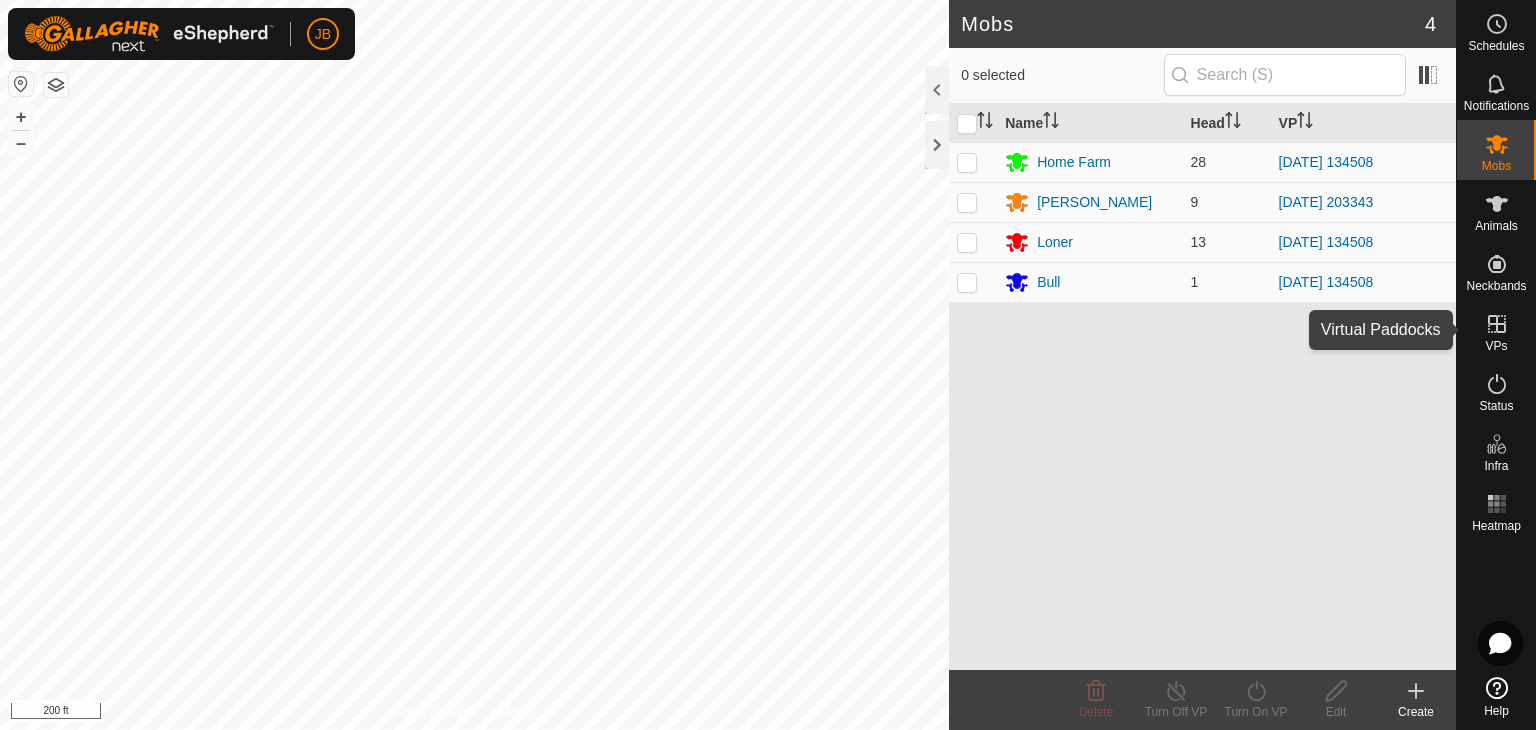 click 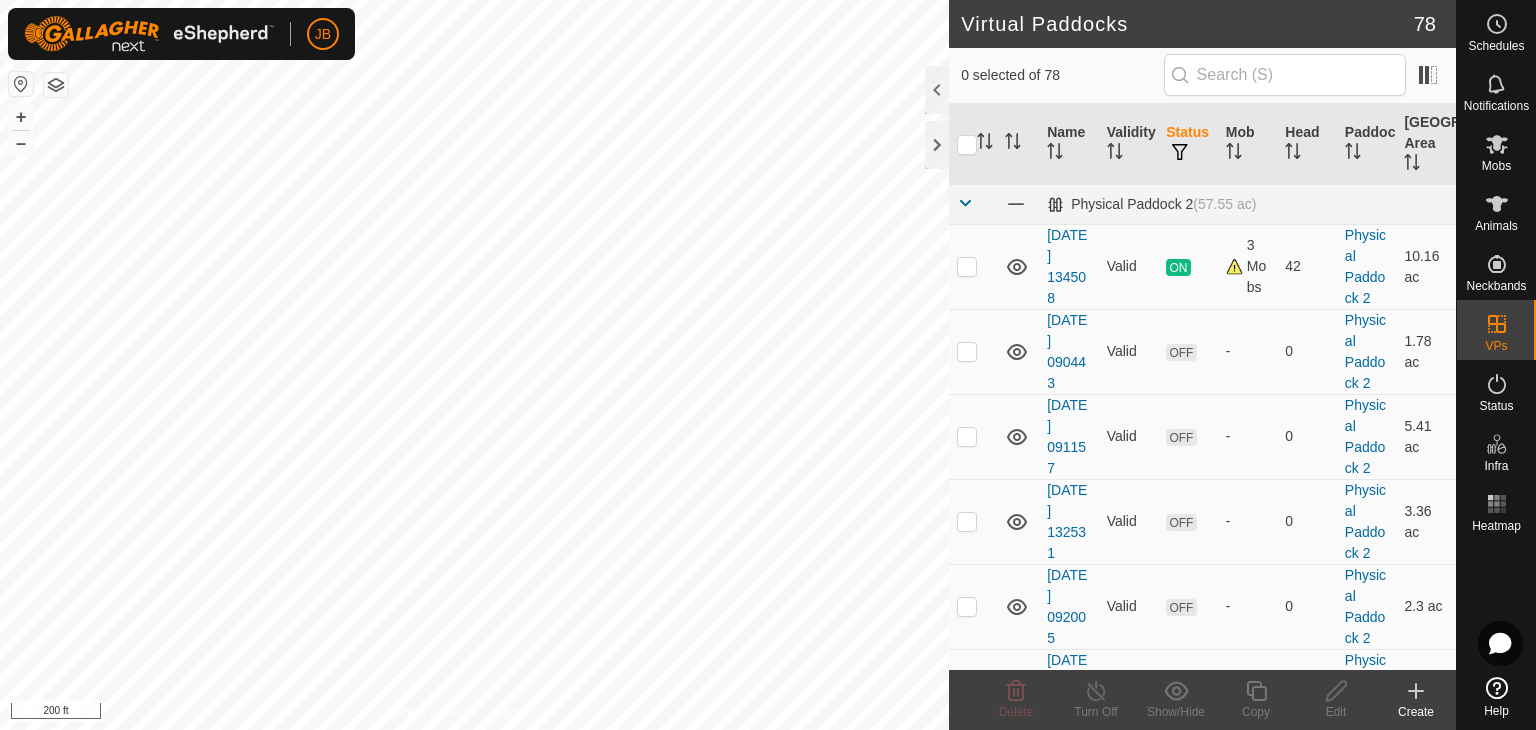 click 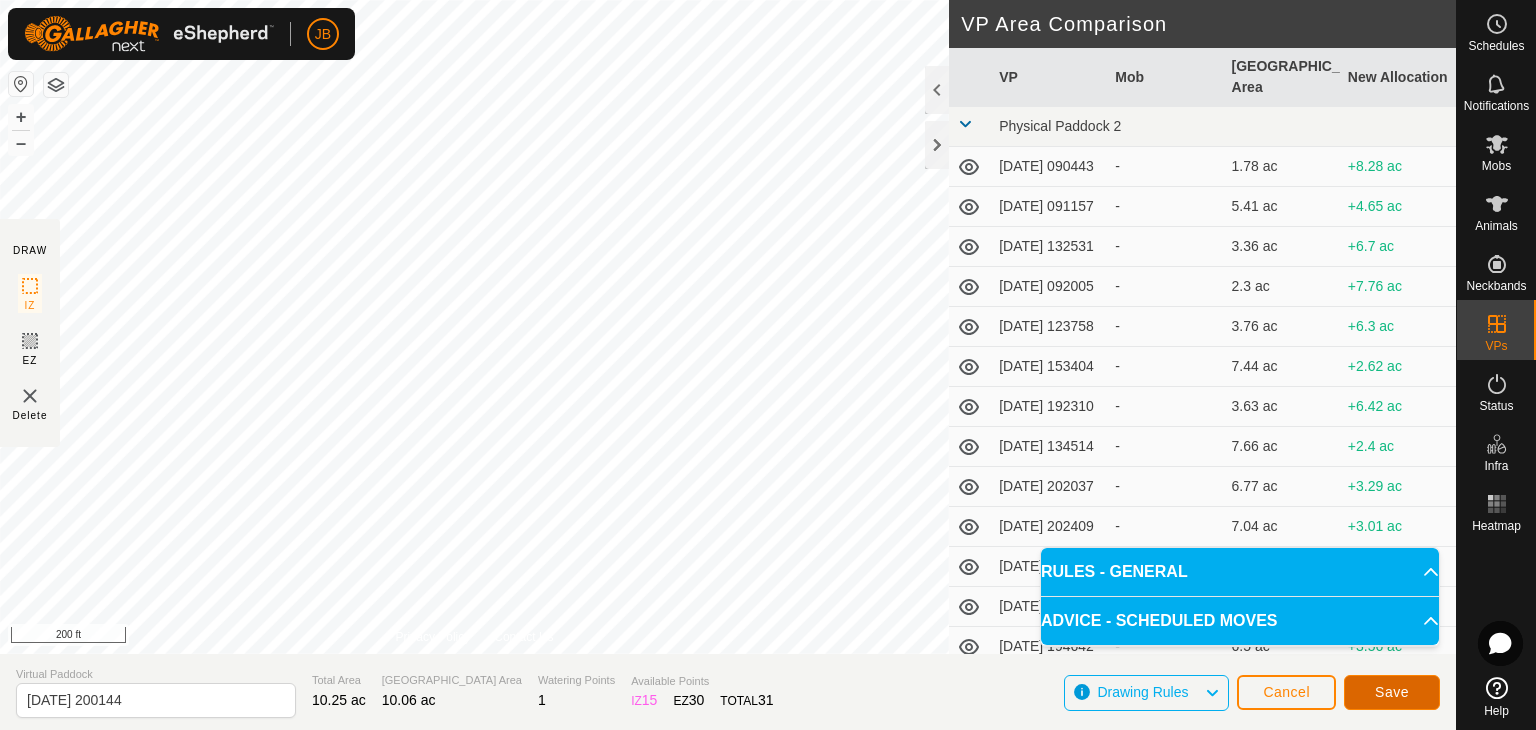 click on "Save" 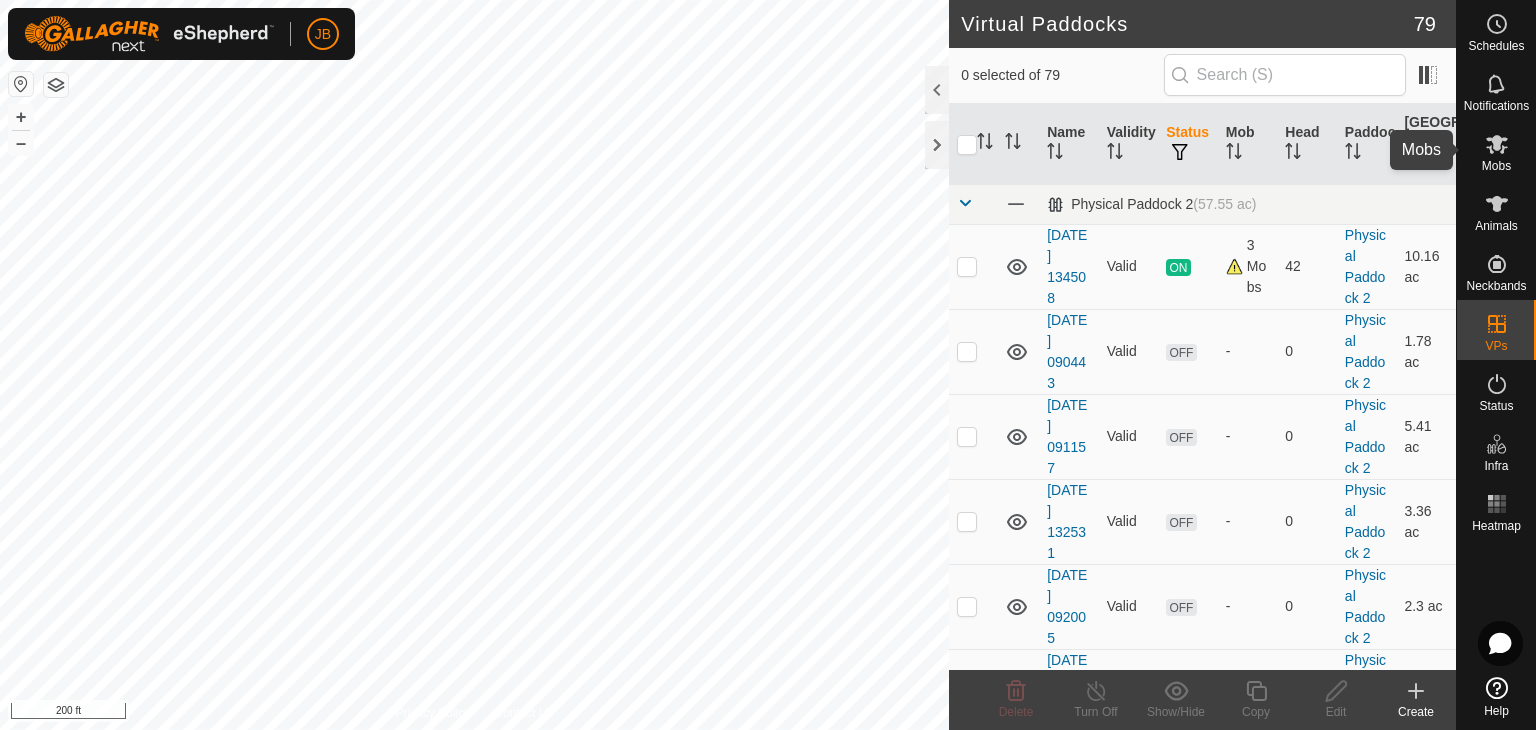 click 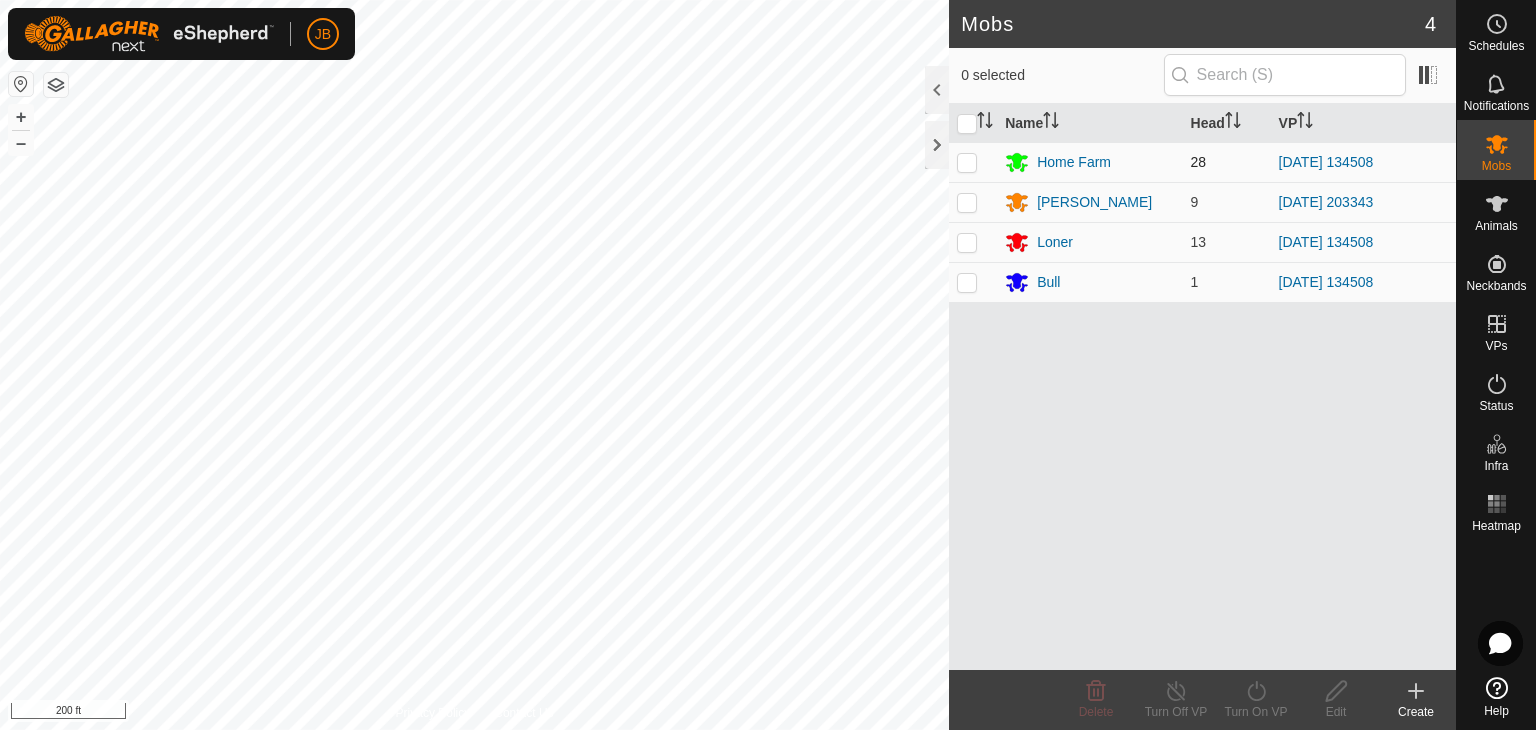 click at bounding box center [967, 162] 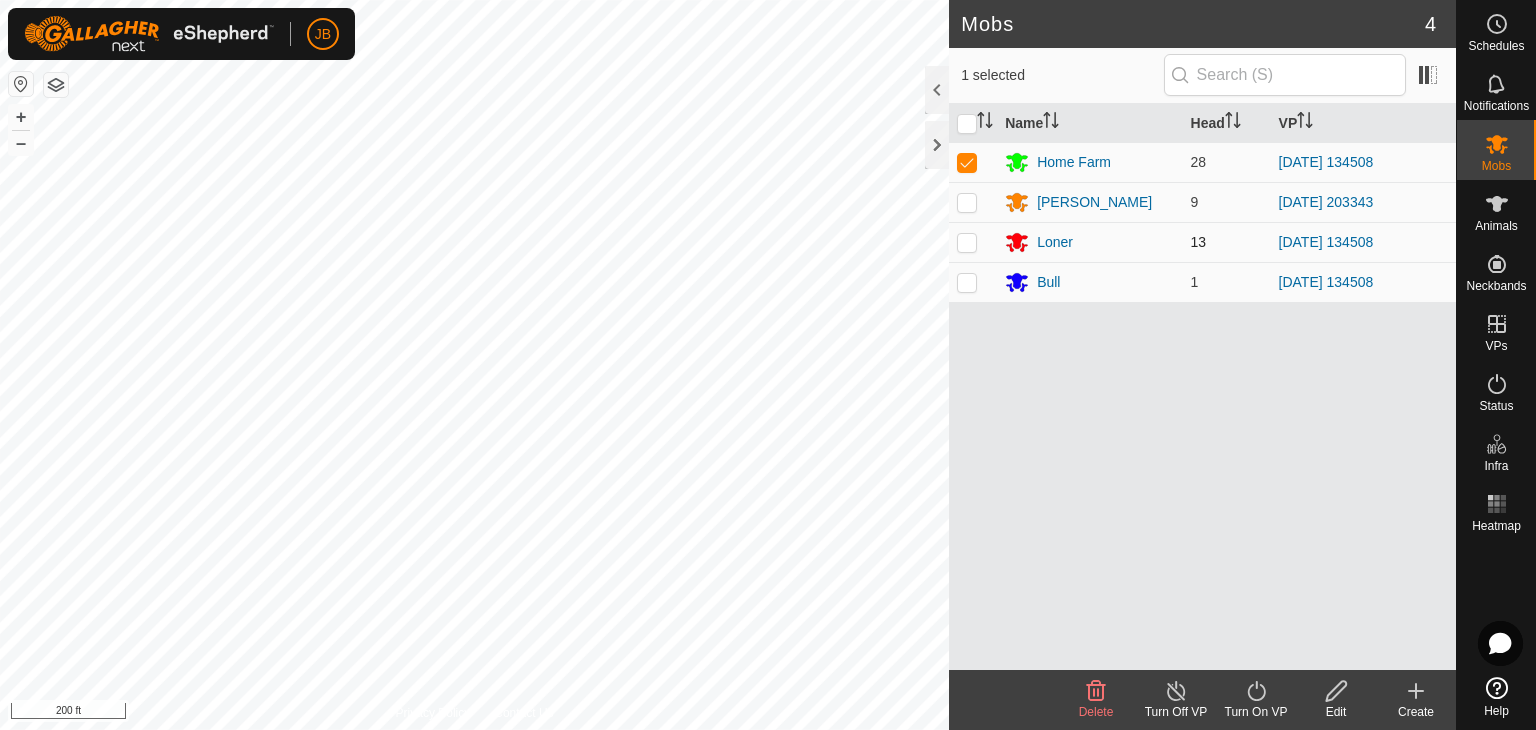 click at bounding box center (967, 242) 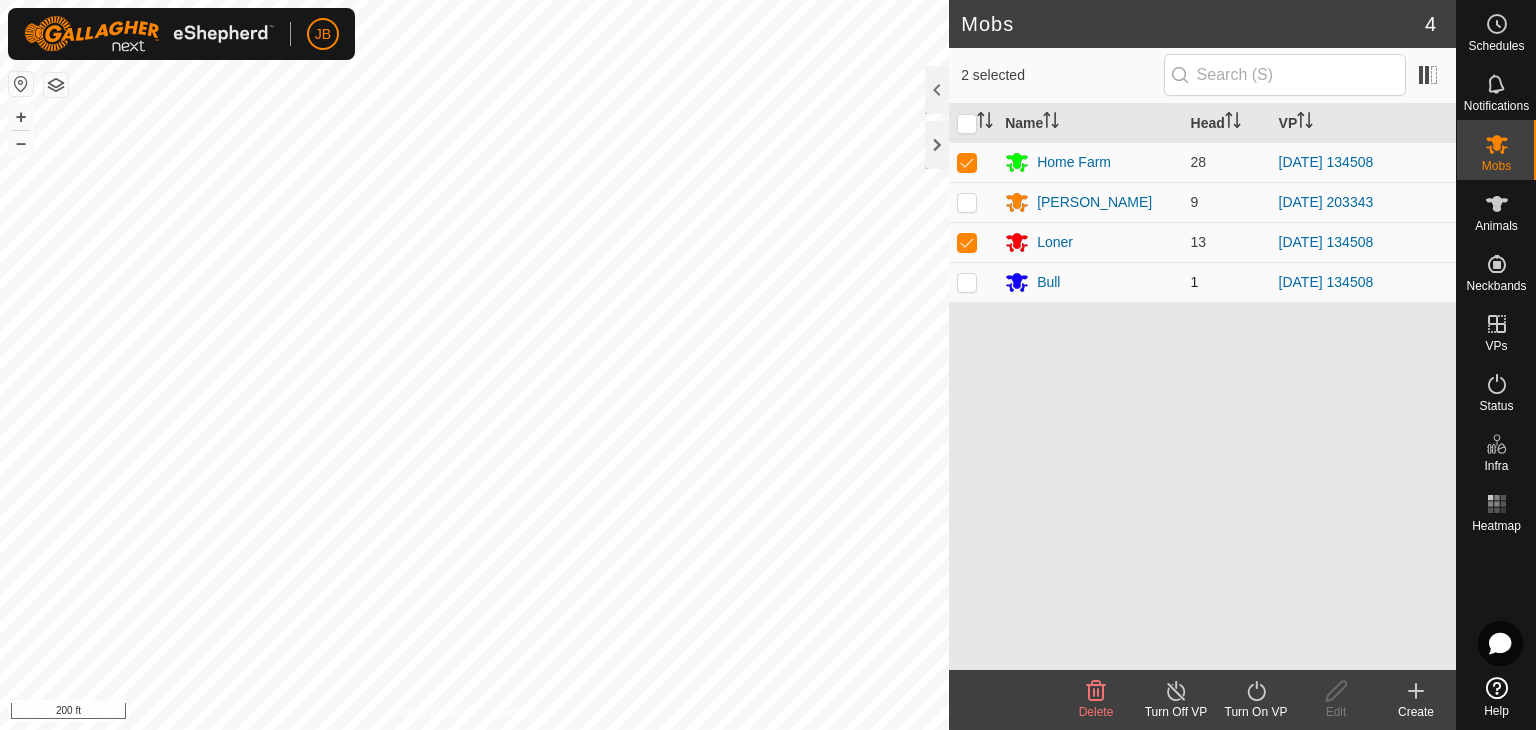 click at bounding box center (967, 282) 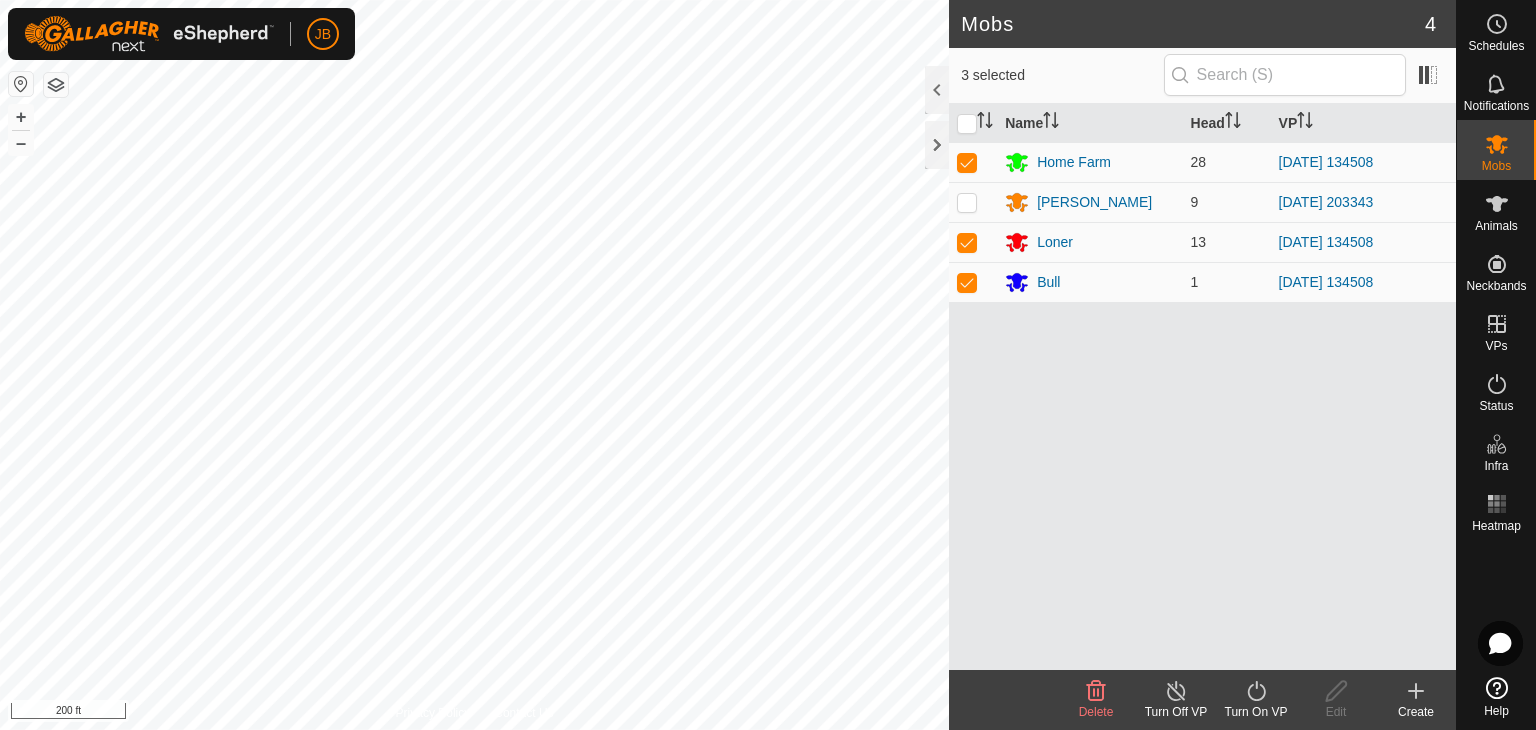 click 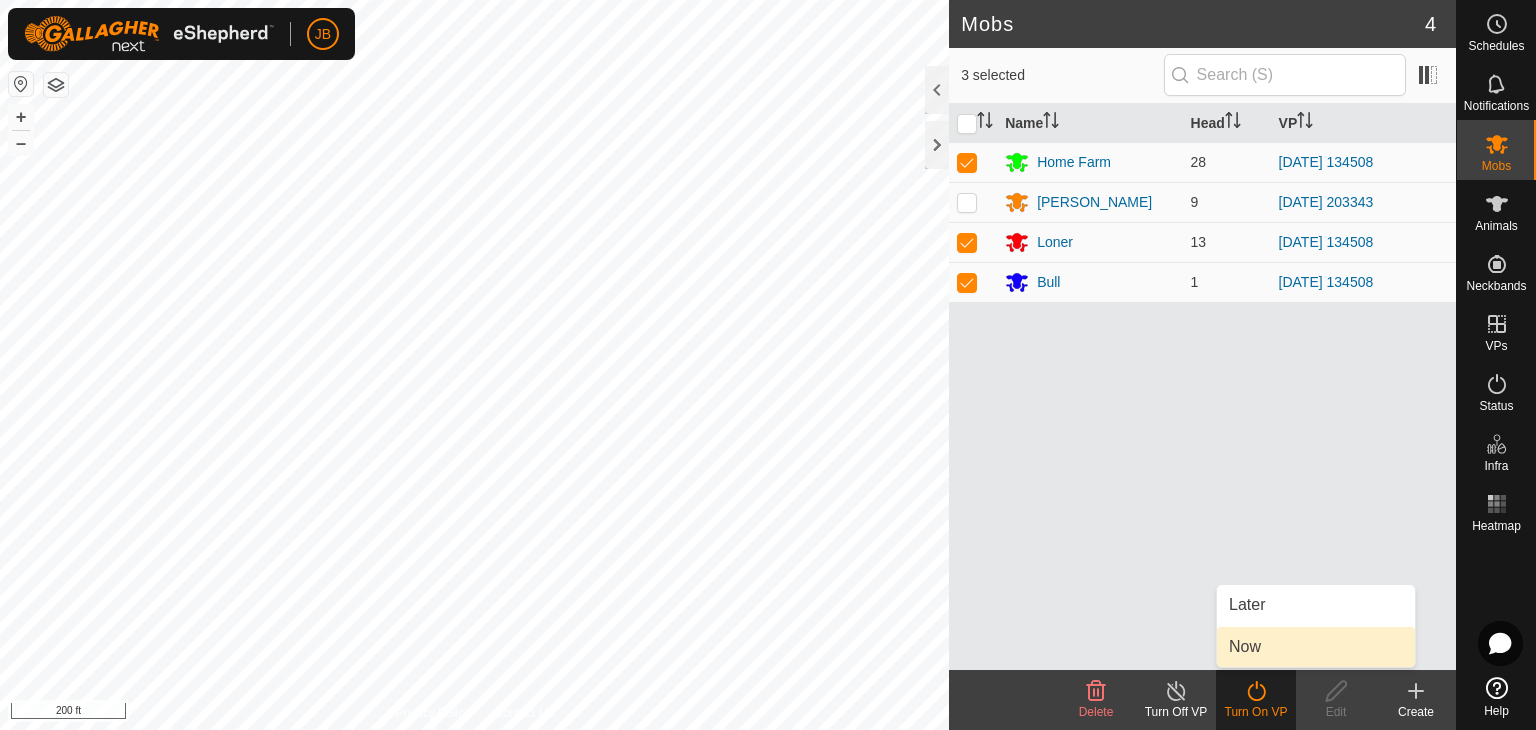 click on "Now" at bounding box center (1316, 647) 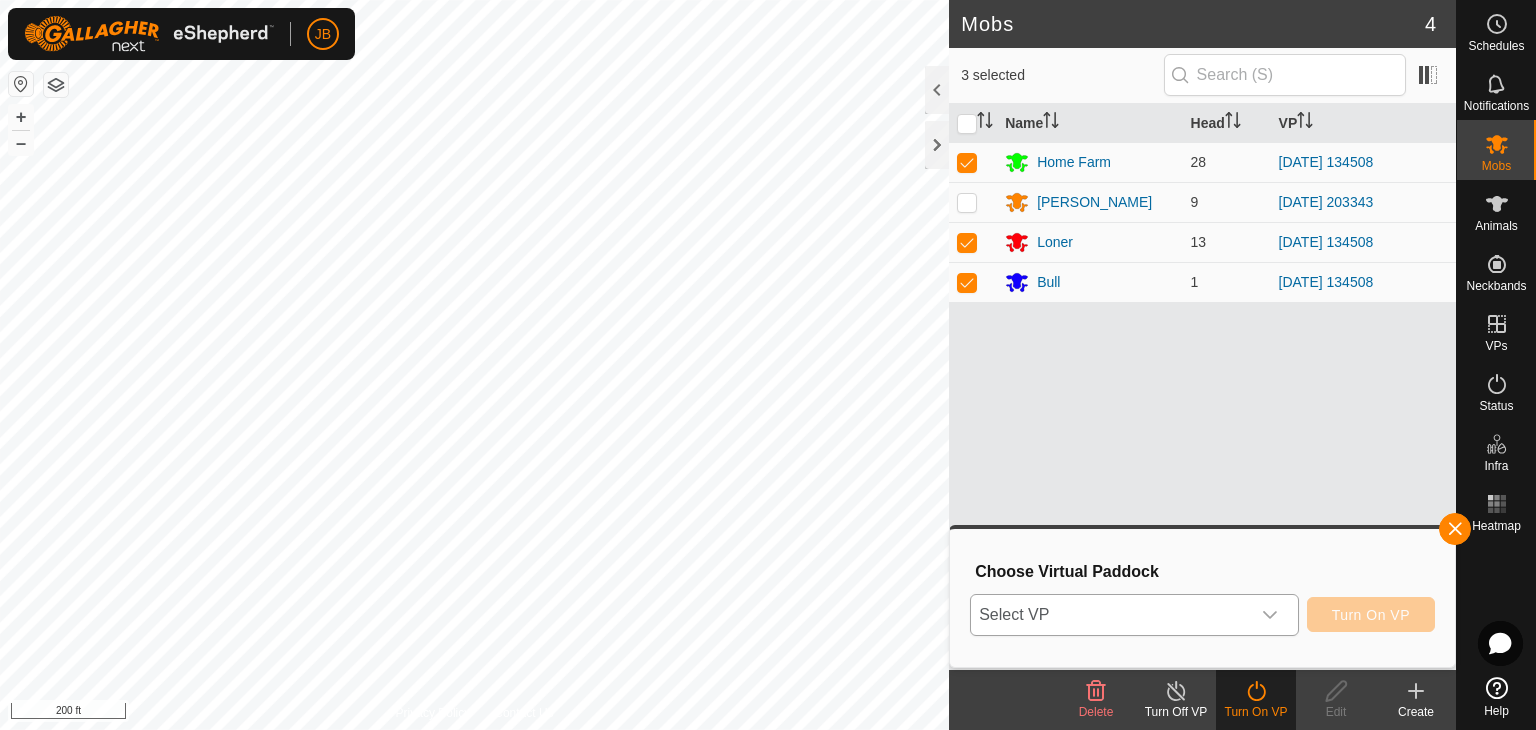 click at bounding box center [1270, 615] 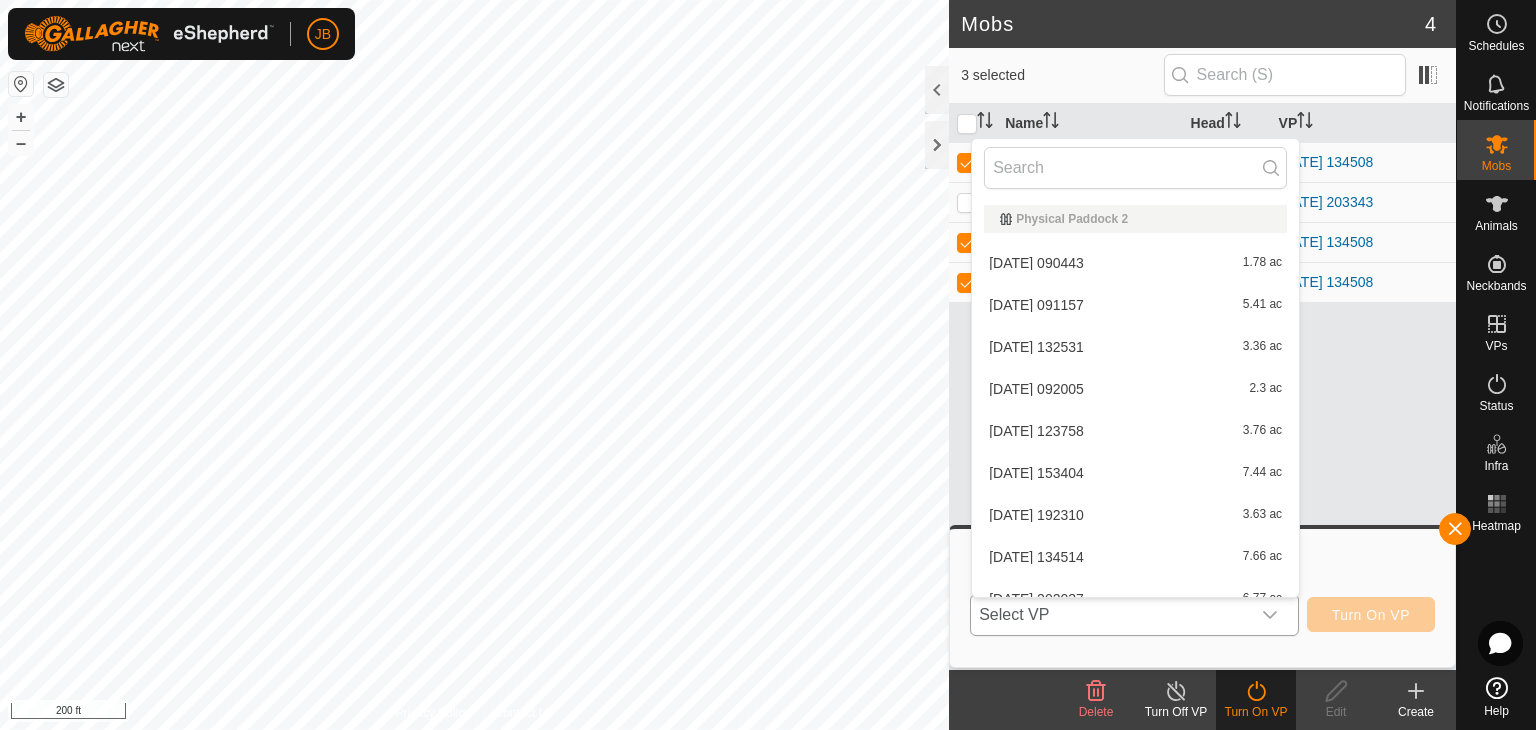 scroll, scrollTop: 22, scrollLeft: 0, axis: vertical 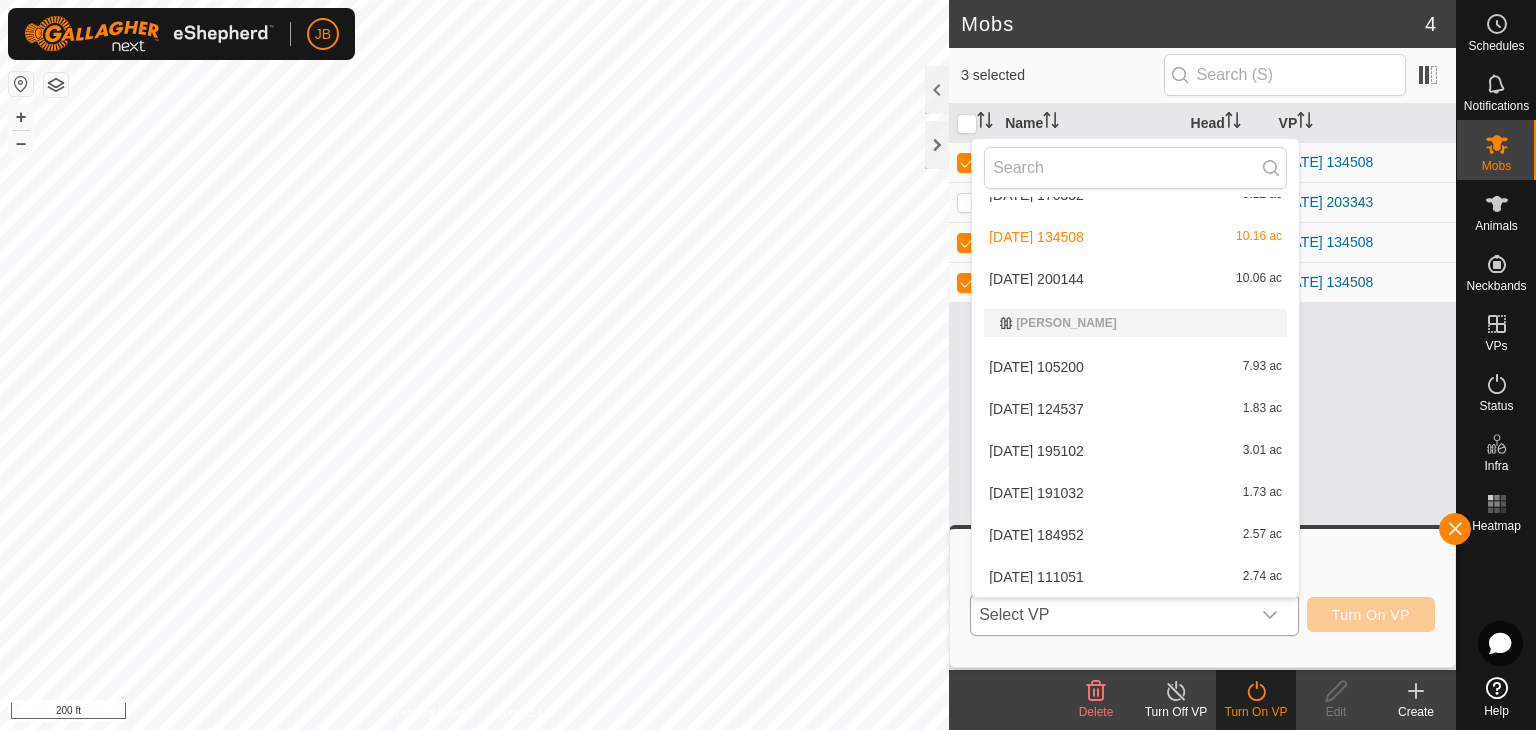 click on "2025-07-26 200144  10.06 ac" at bounding box center (1135, 279) 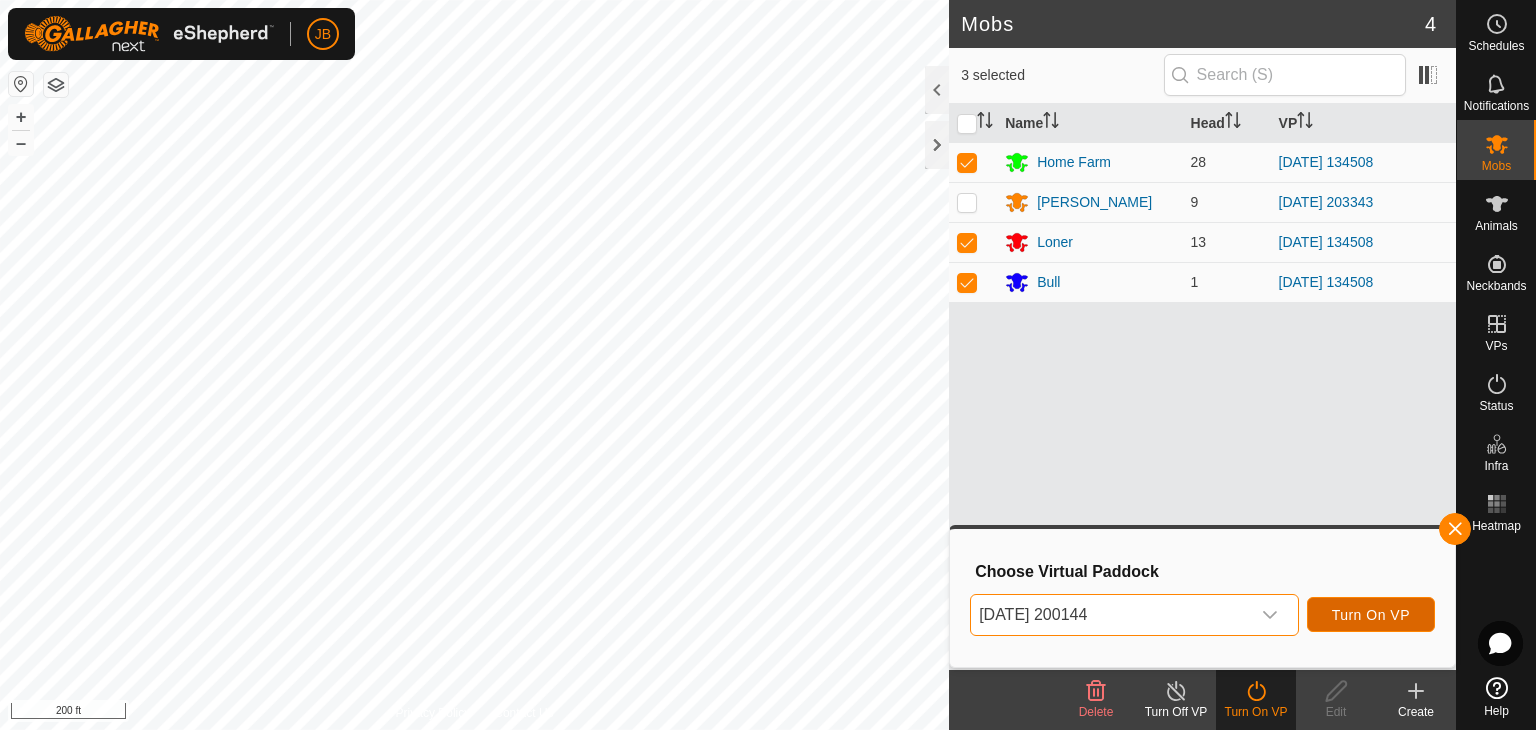 click on "Turn On VP" at bounding box center (1371, 615) 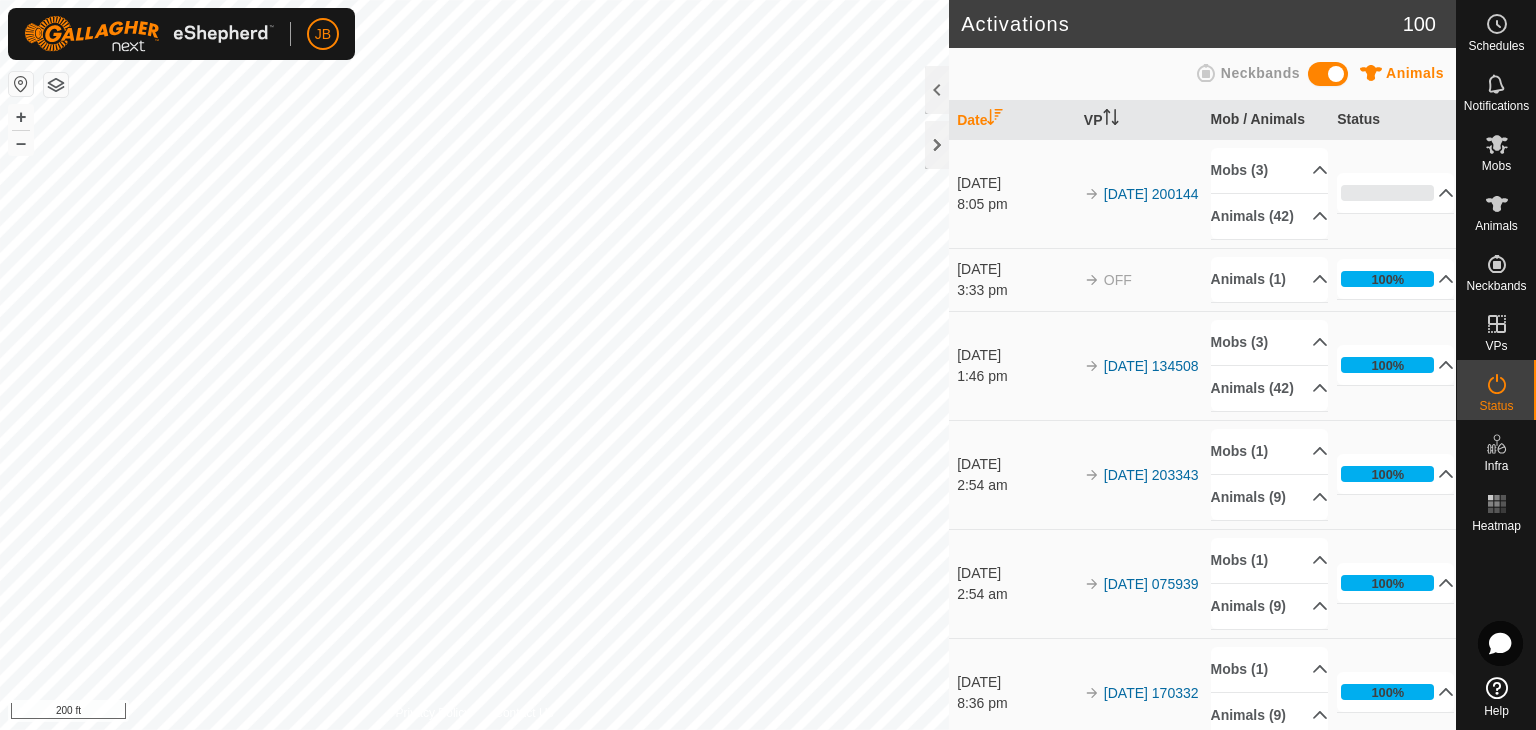 scroll, scrollTop: 0, scrollLeft: 0, axis: both 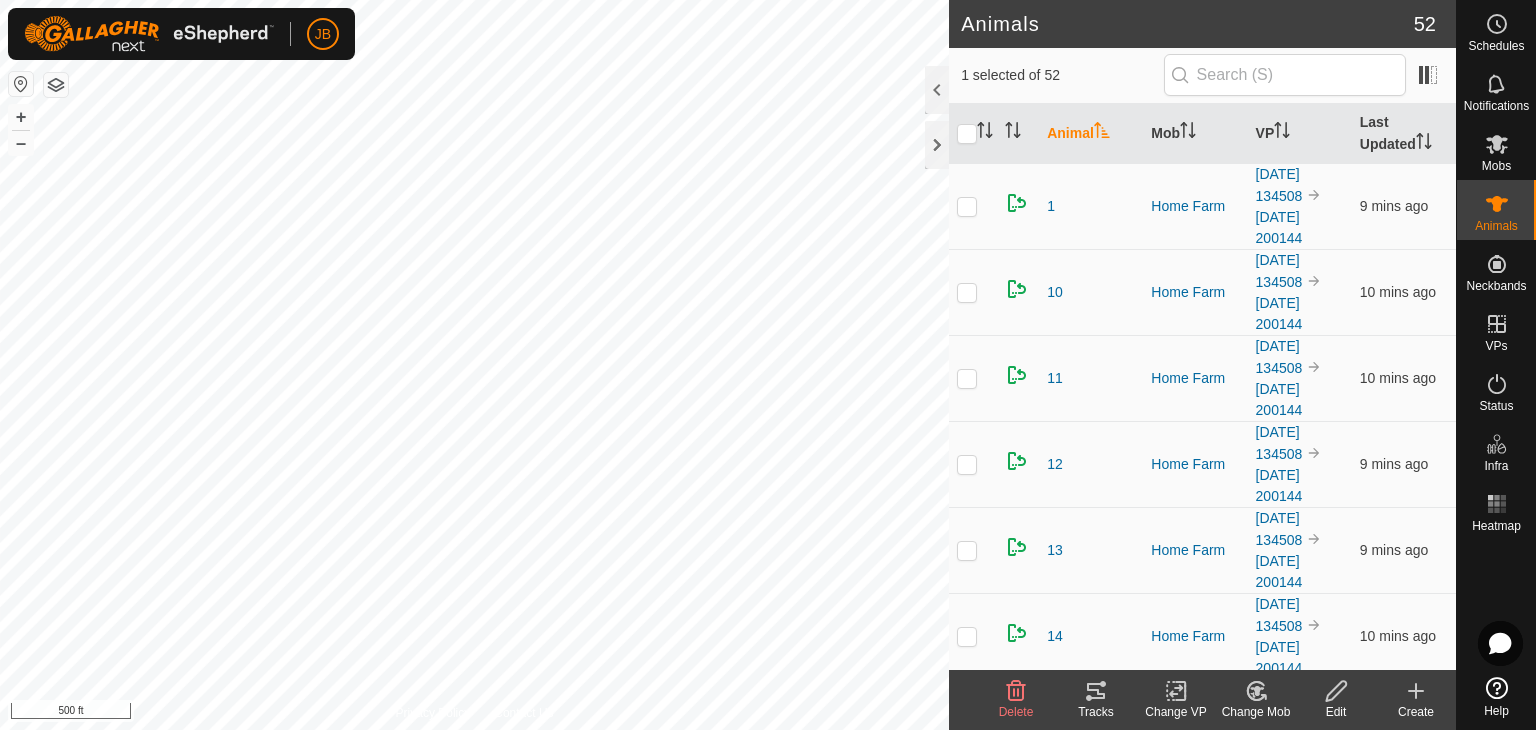 click 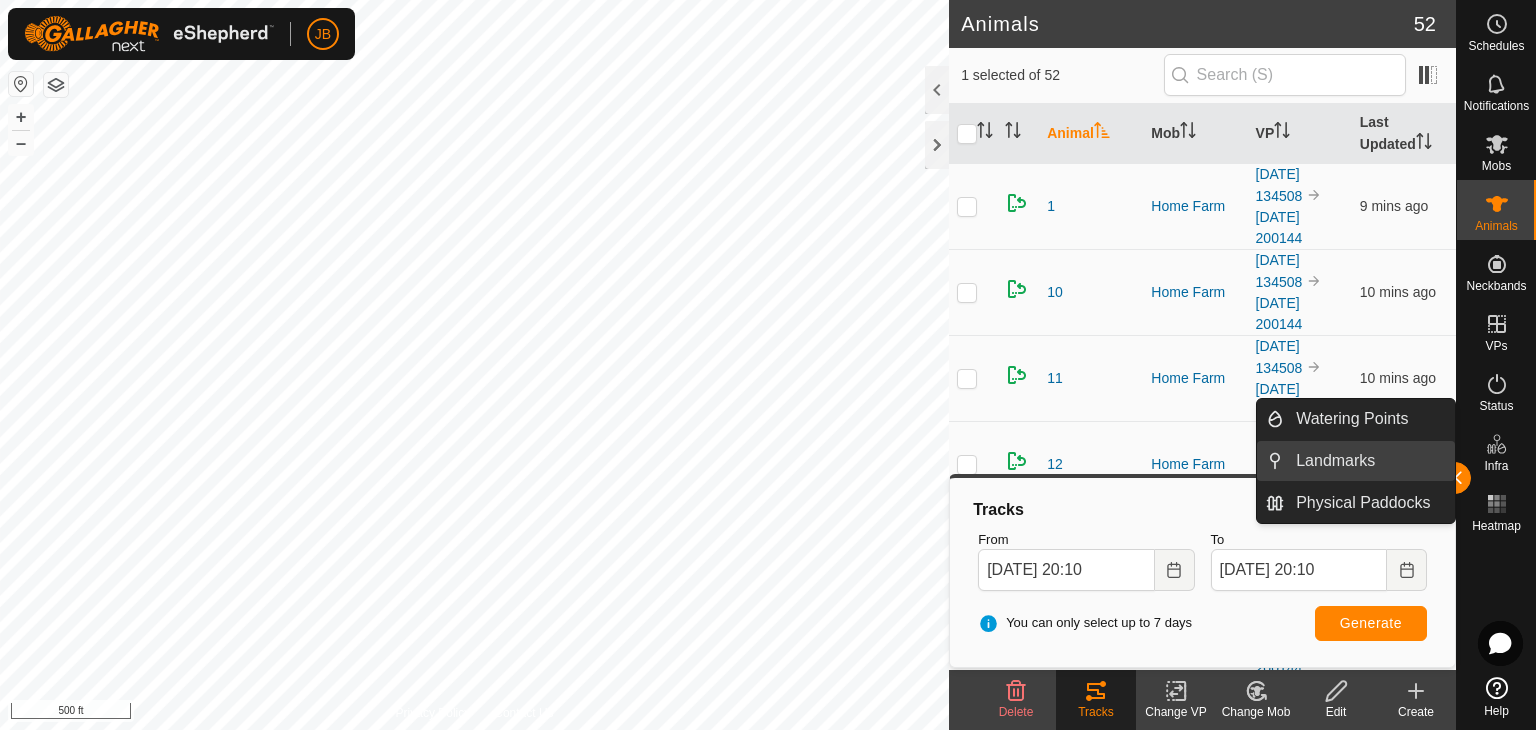 click on "Landmarks" at bounding box center [1369, 461] 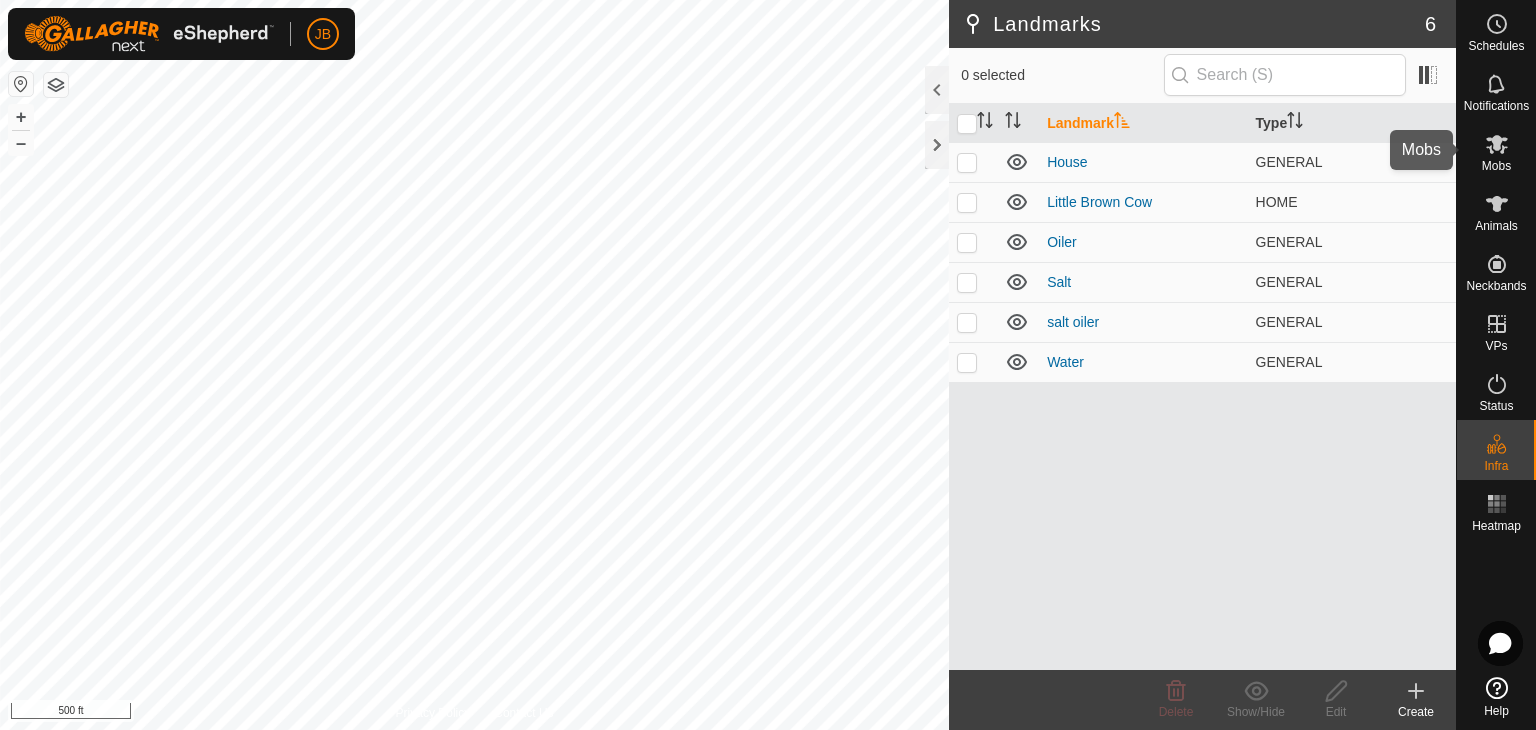 click 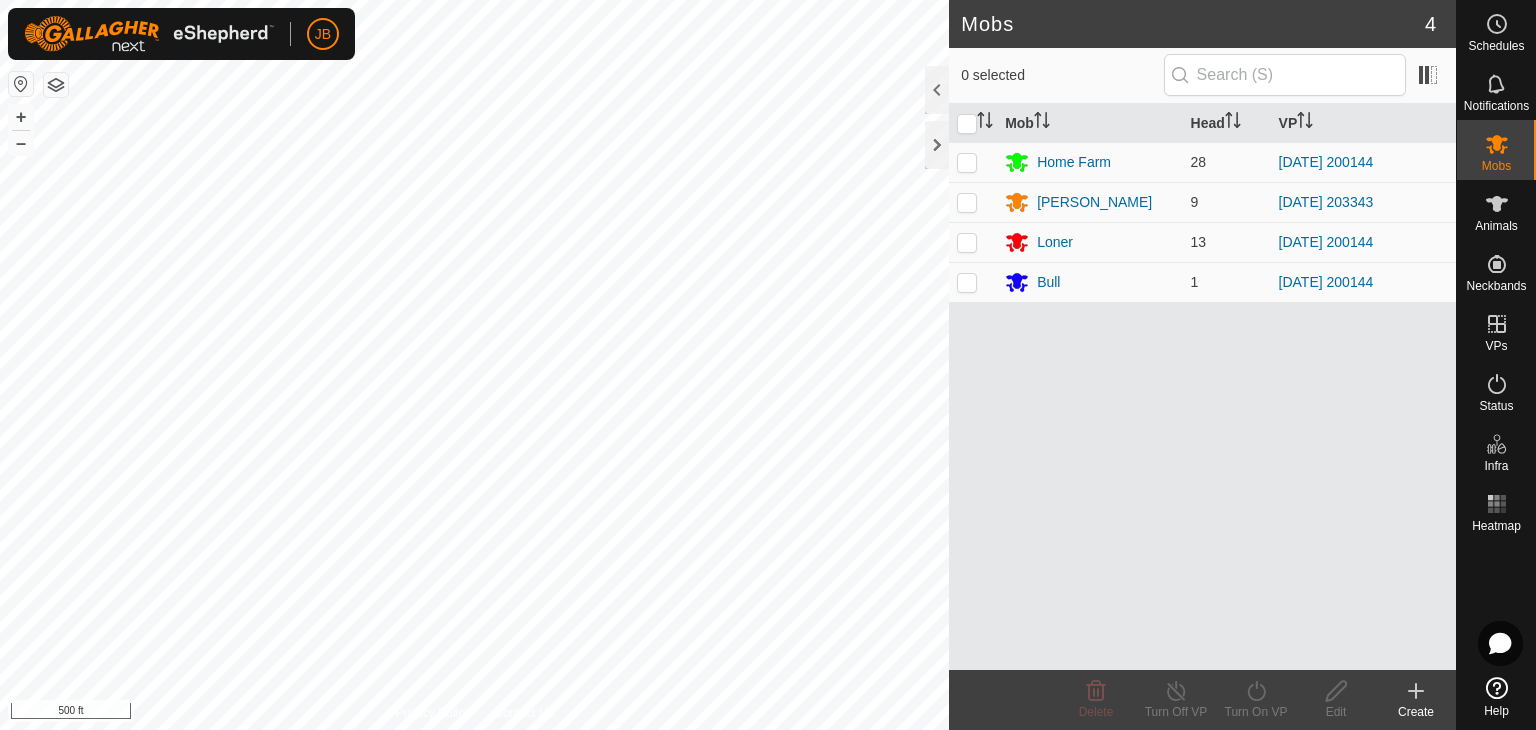 scroll, scrollTop: 0, scrollLeft: 0, axis: both 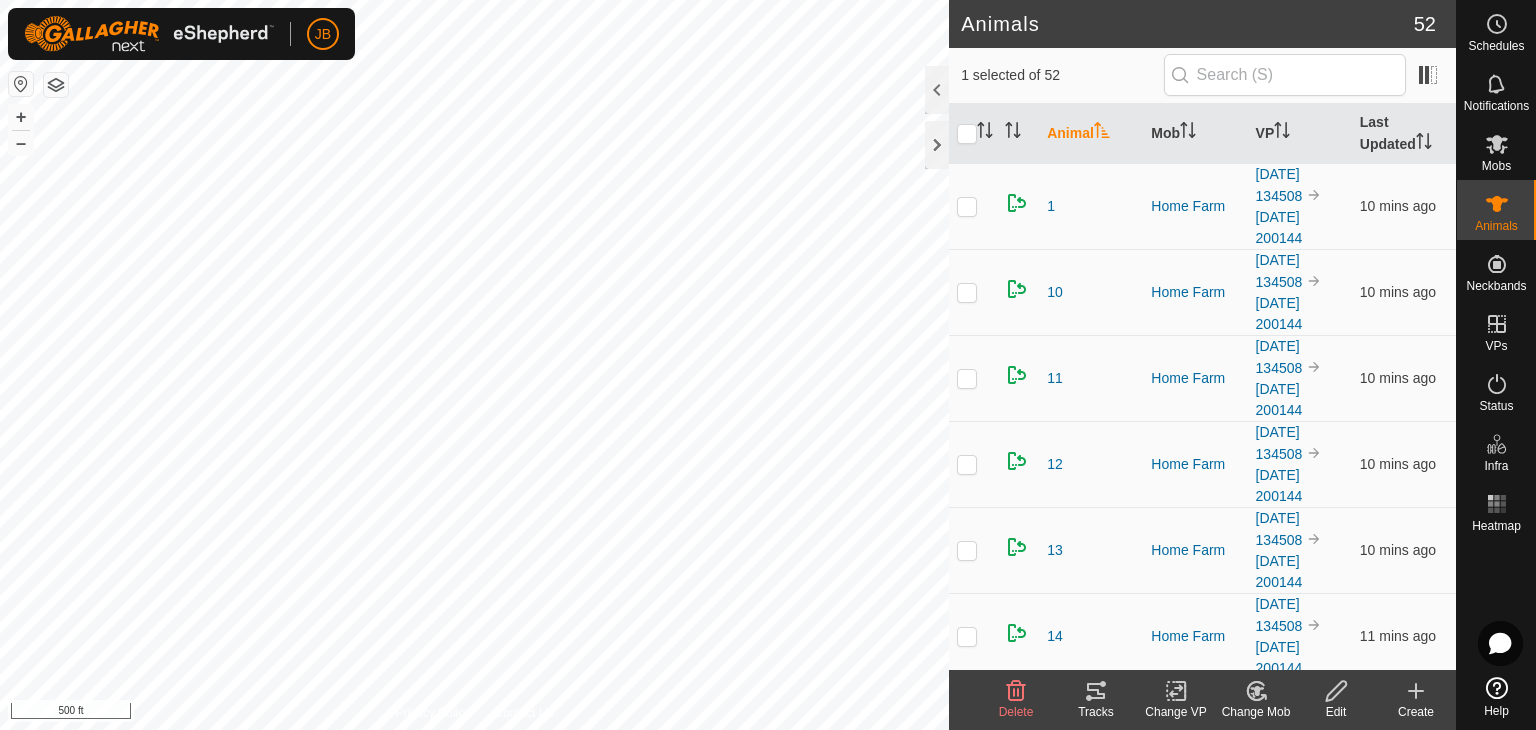 click 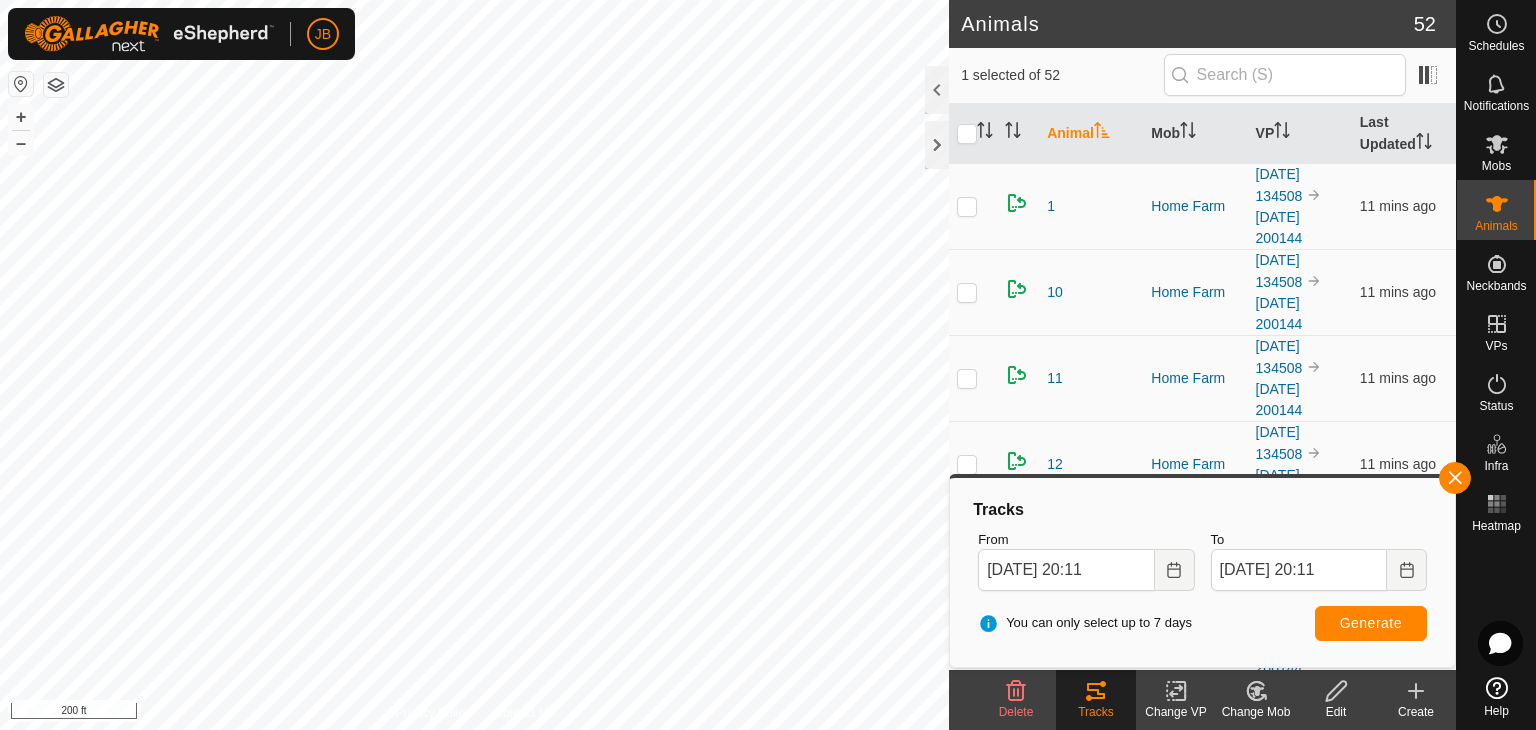 click at bounding box center (21, 84) 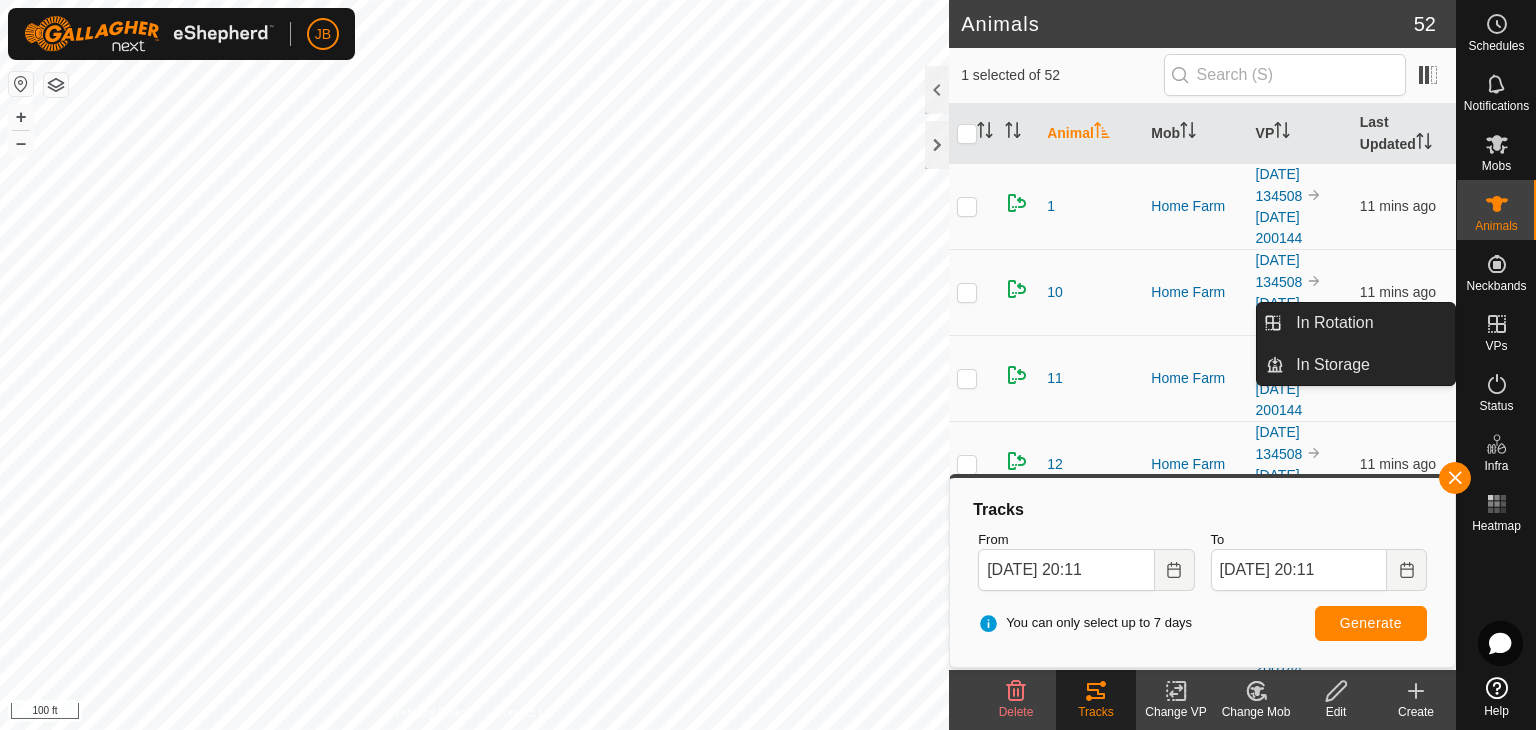 click at bounding box center (1497, 324) 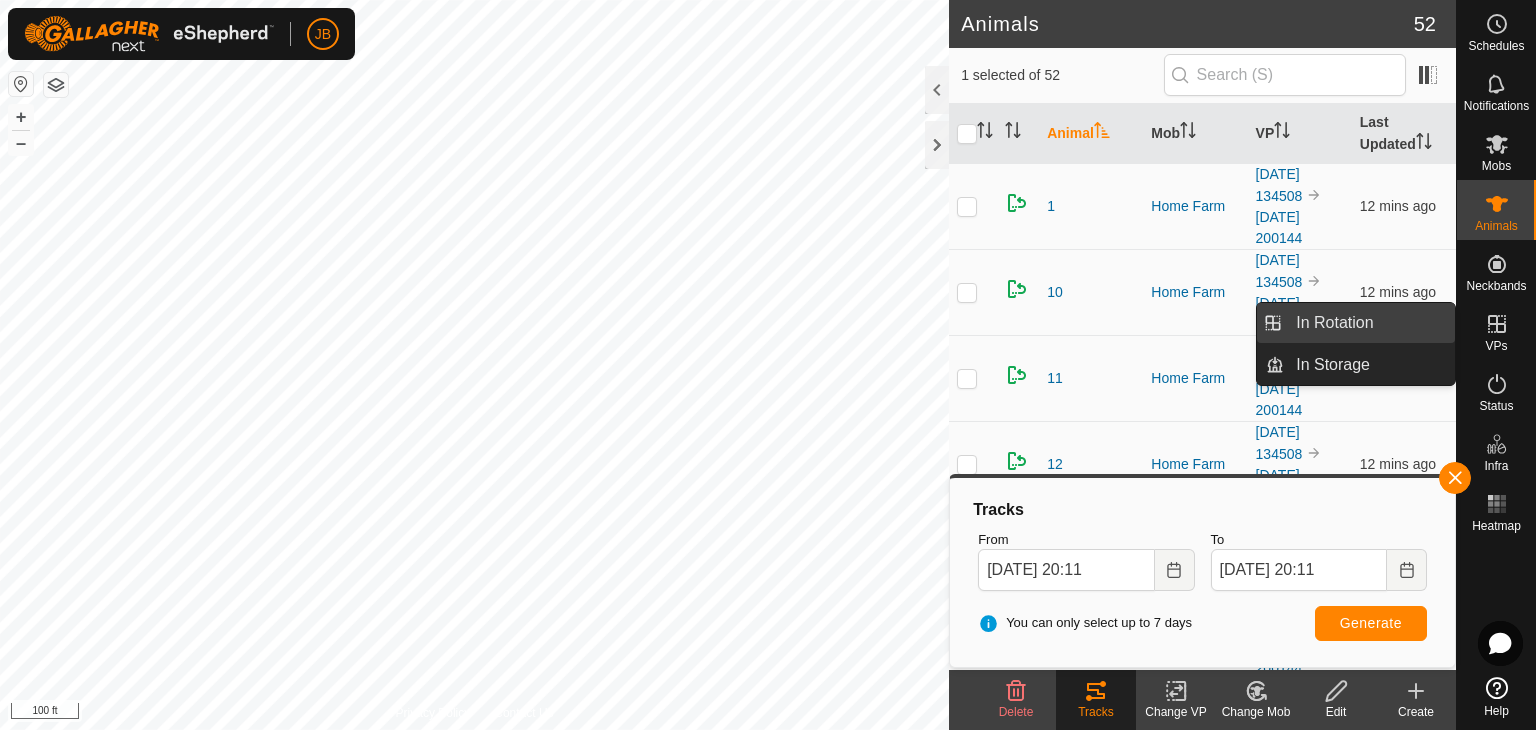click on "In Rotation" at bounding box center [1369, 323] 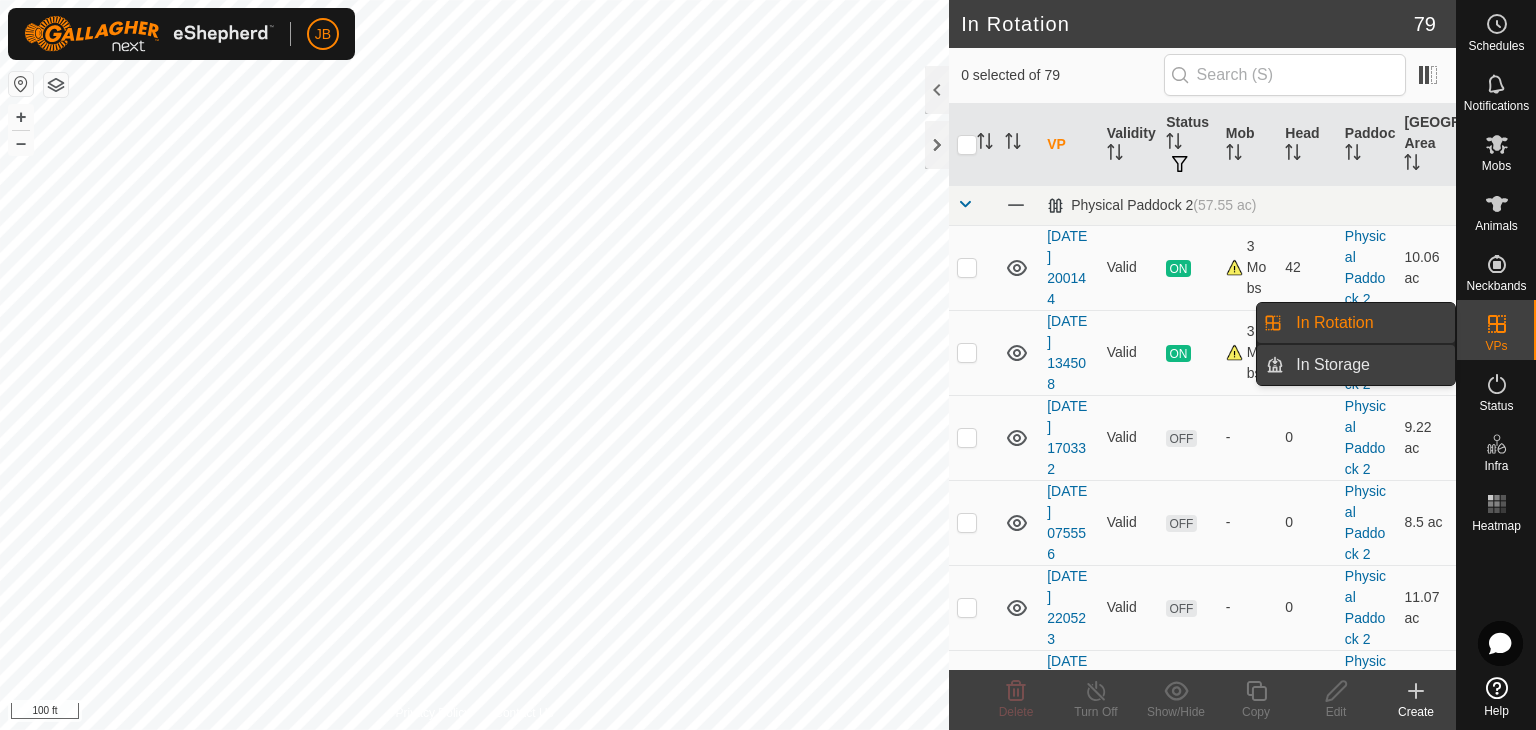 click on "In Storage" at bounding box center [1369, 365] 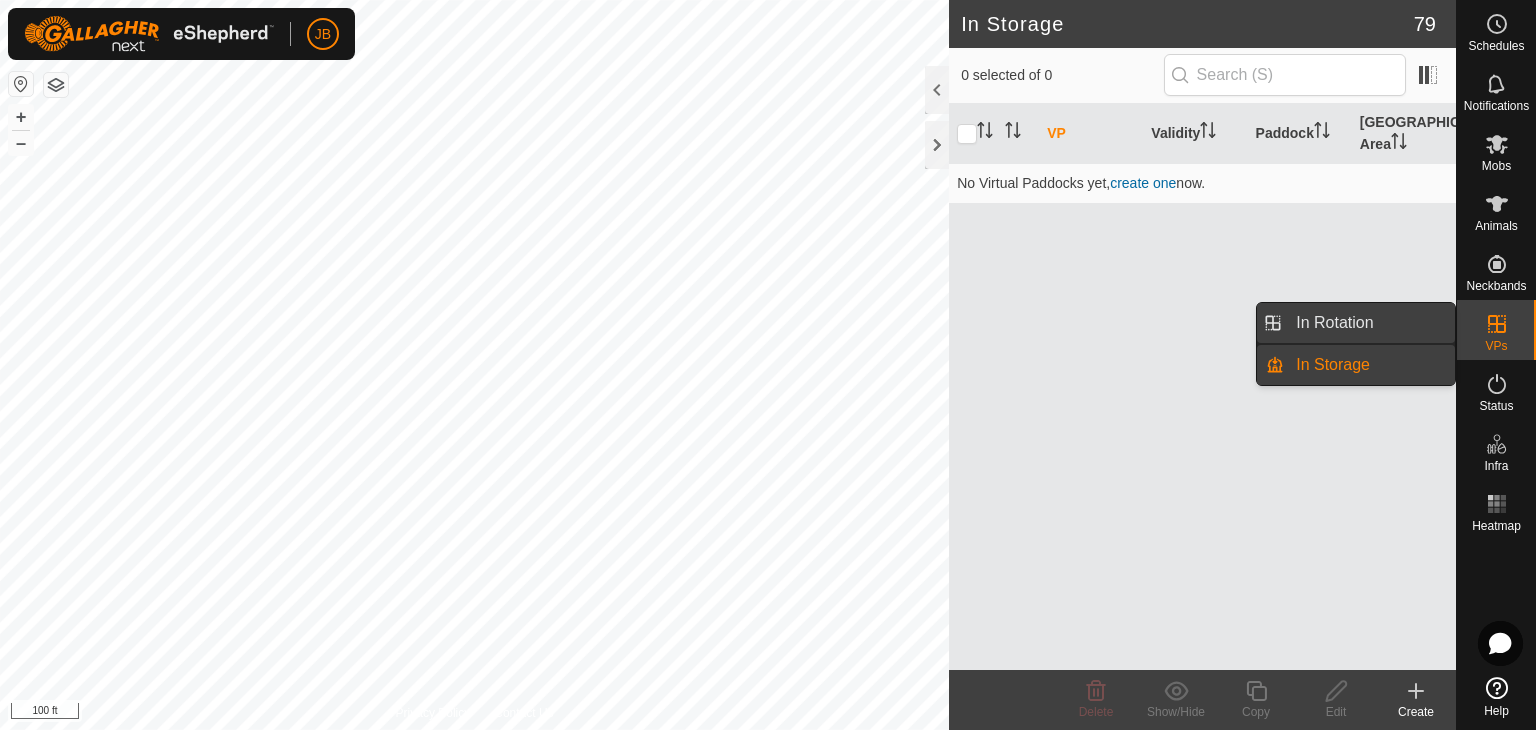 click on "In Rotation" at bounding box center [1369, 323] 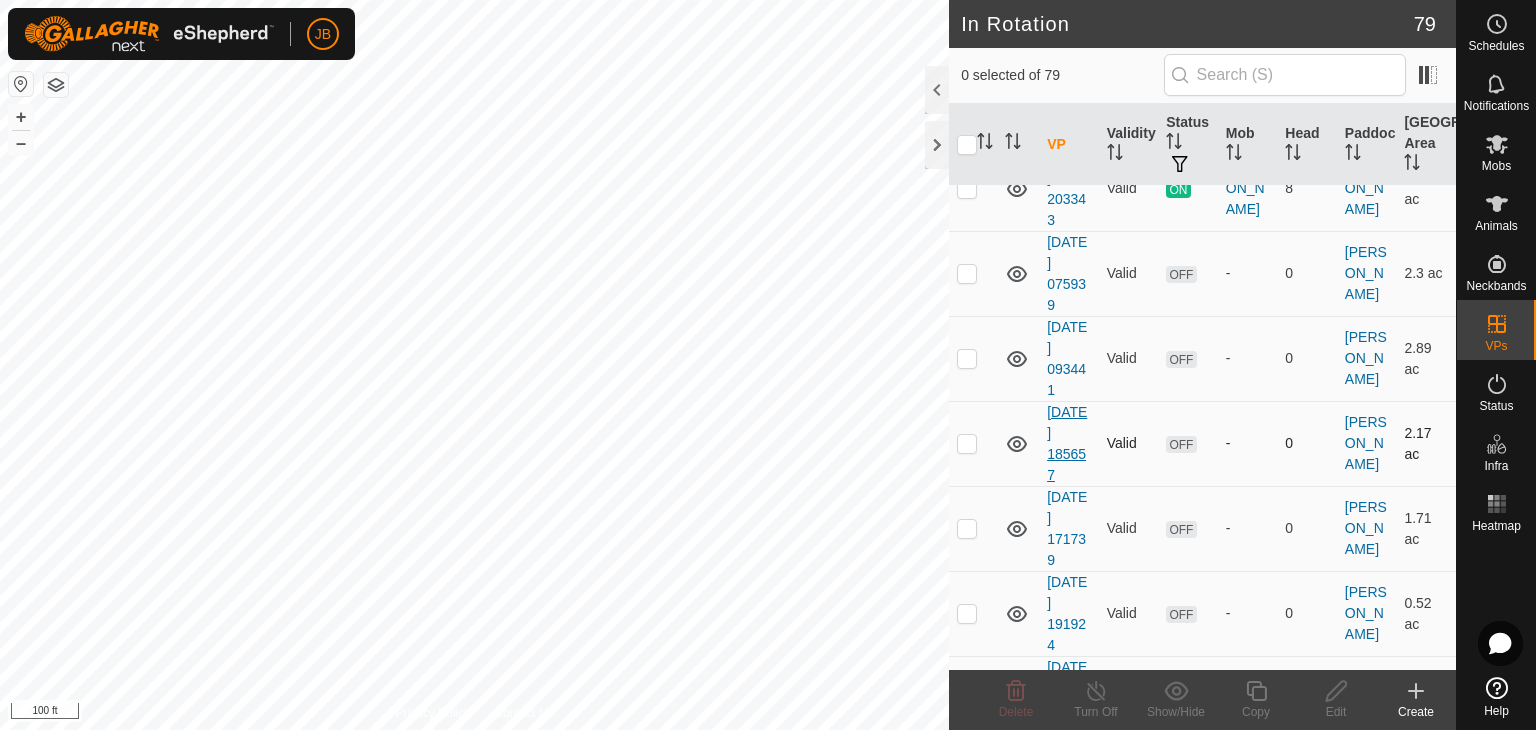 scroll, scrollTop: 5224, scrollLeft: 0, axis: vertical 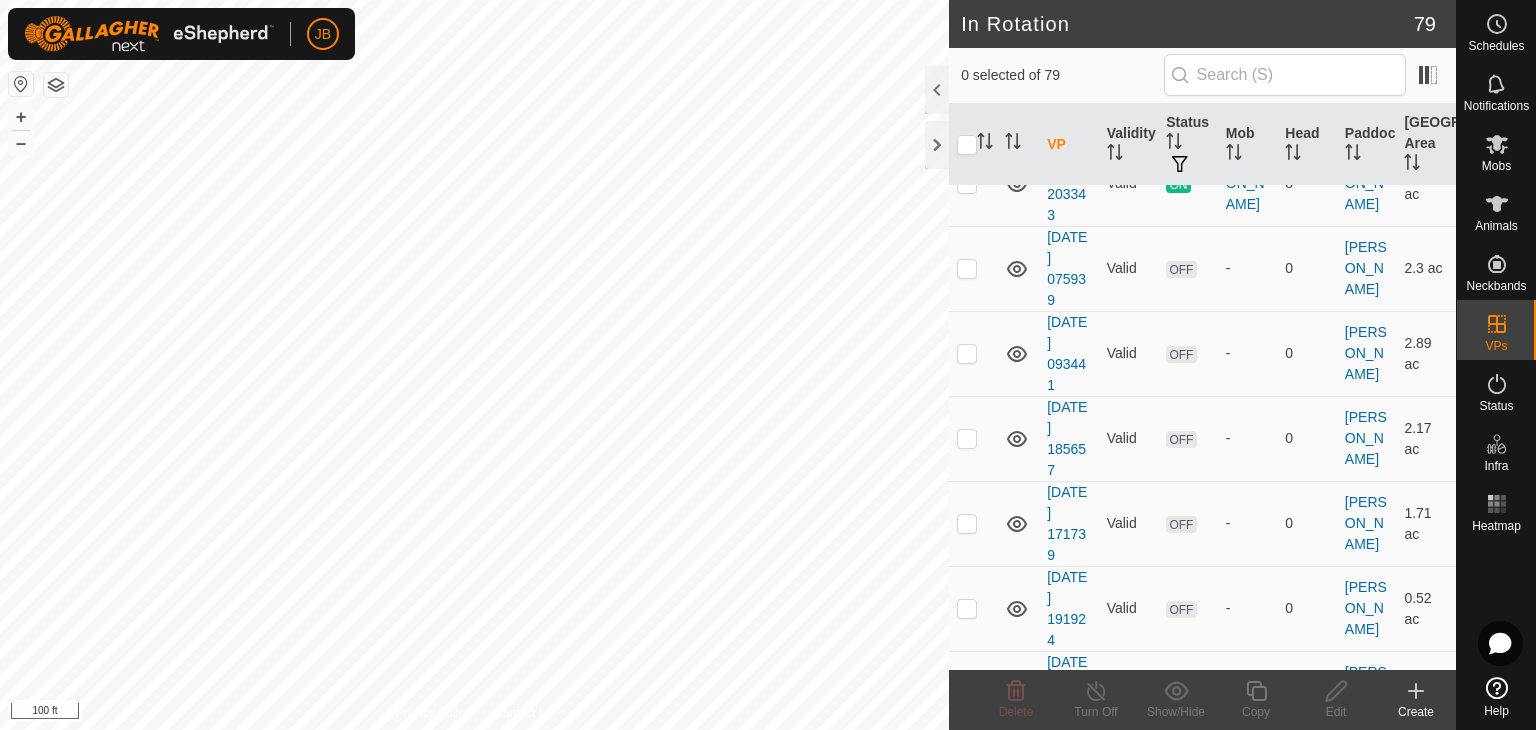 click 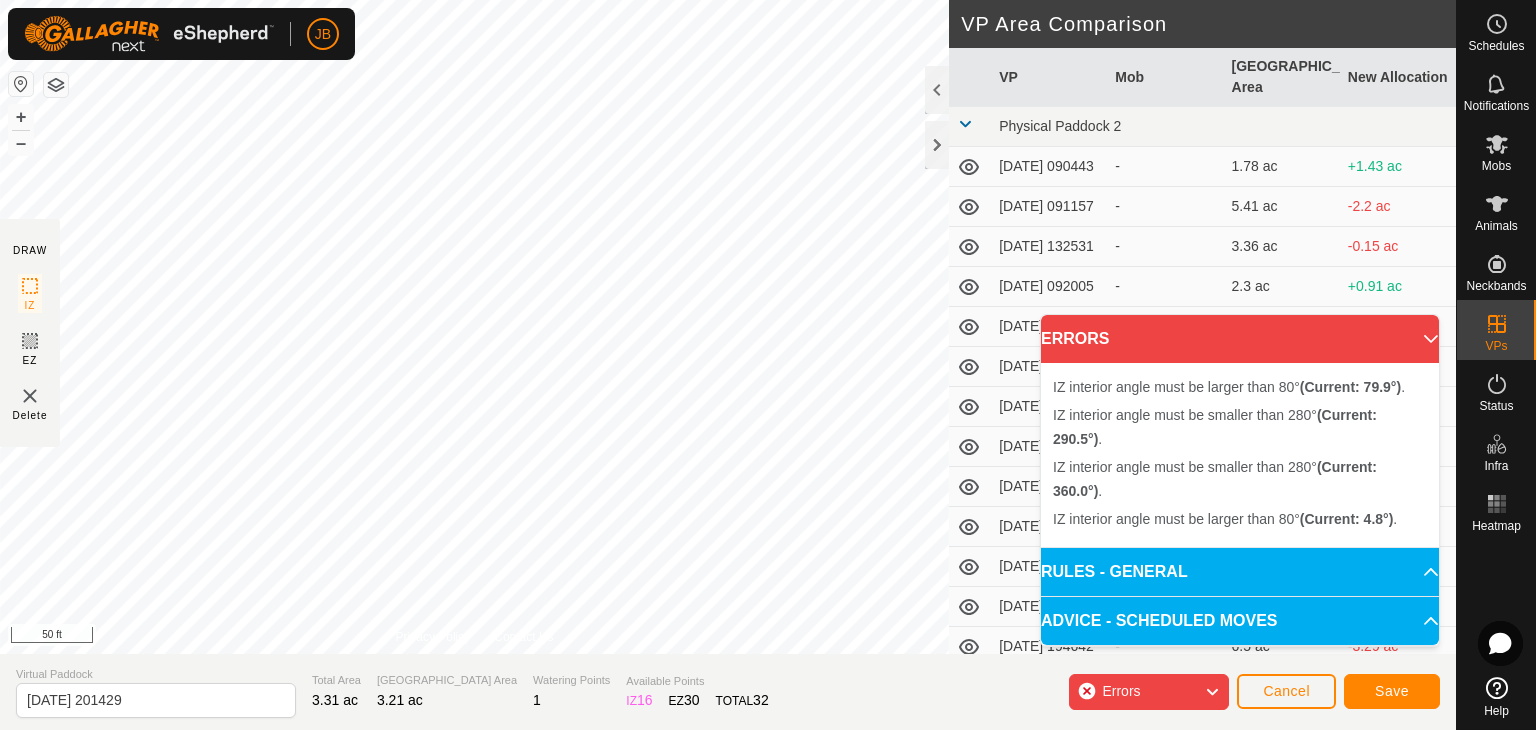 click on "IZ interior angle must be larger than 80°  (Current: 79.9°) . + – ⇧ i 50 ft" at bounding box center [474, 327] 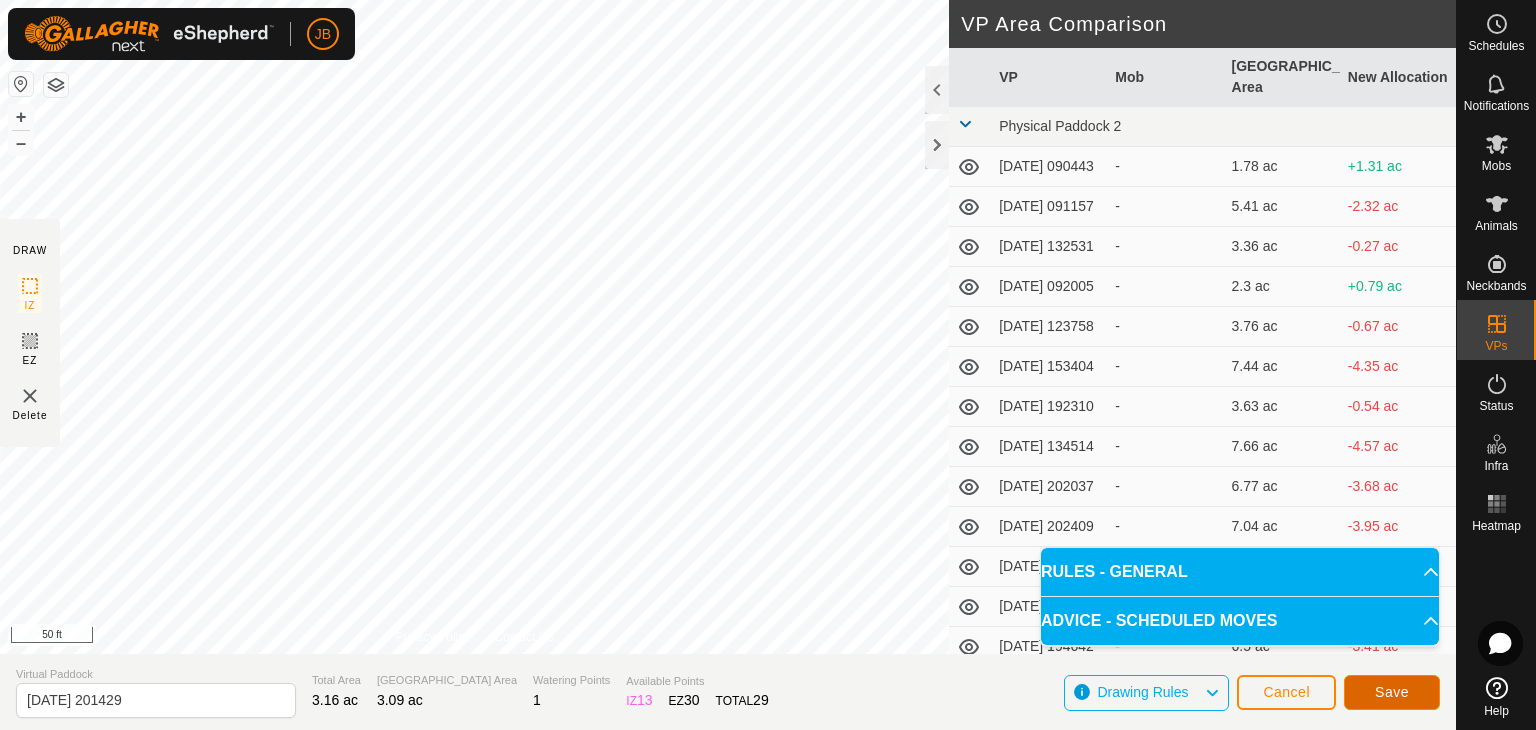 click on "Save" 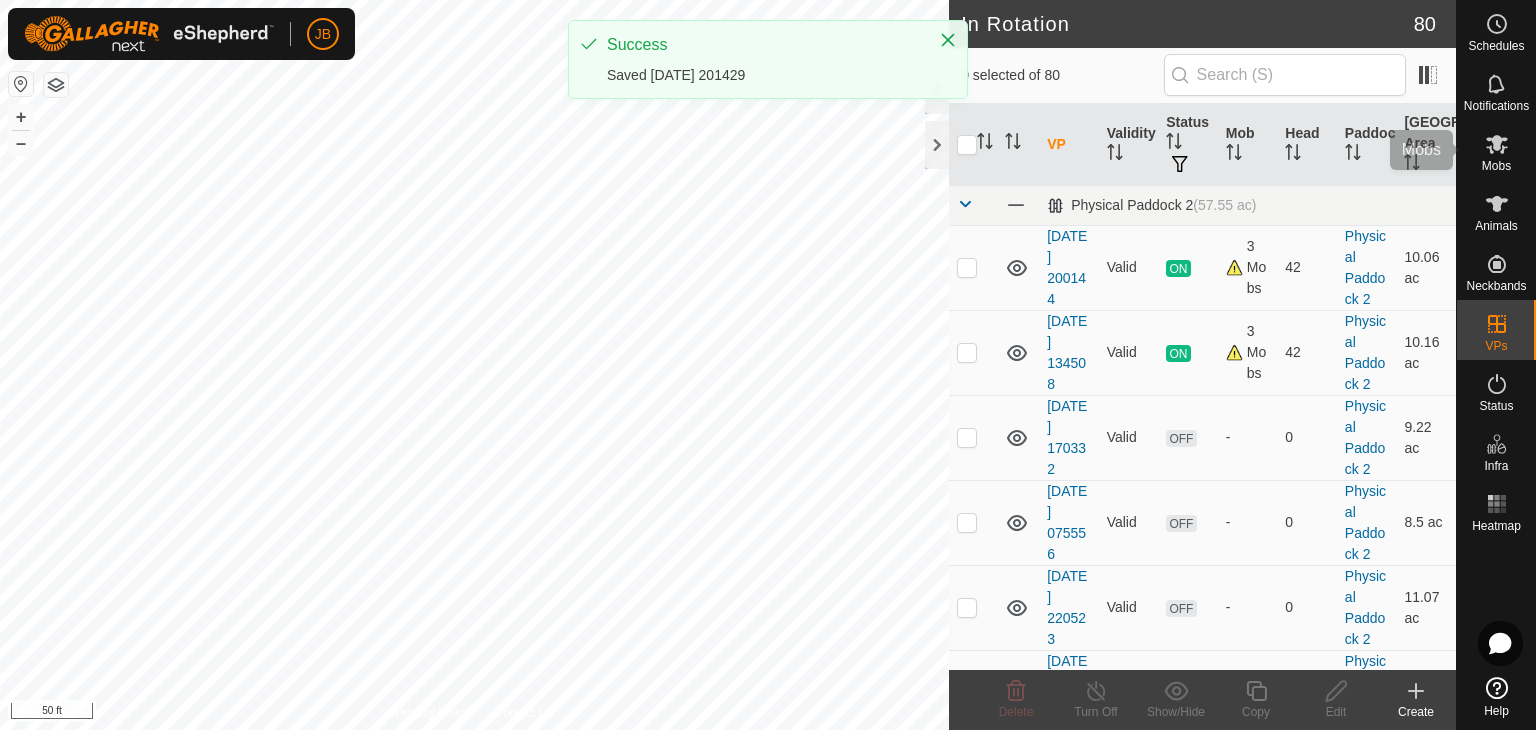 click 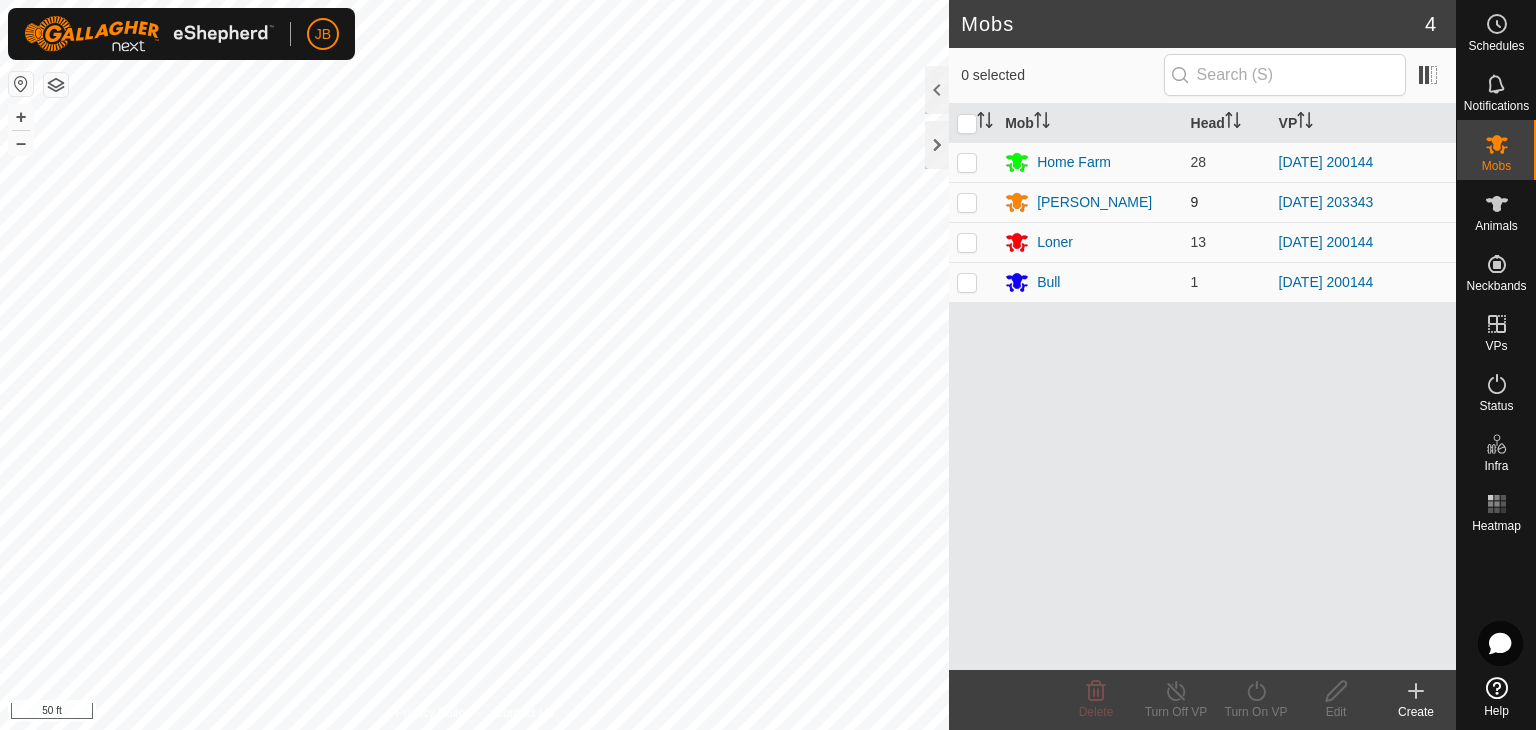 click at bounding box center (973, 202) 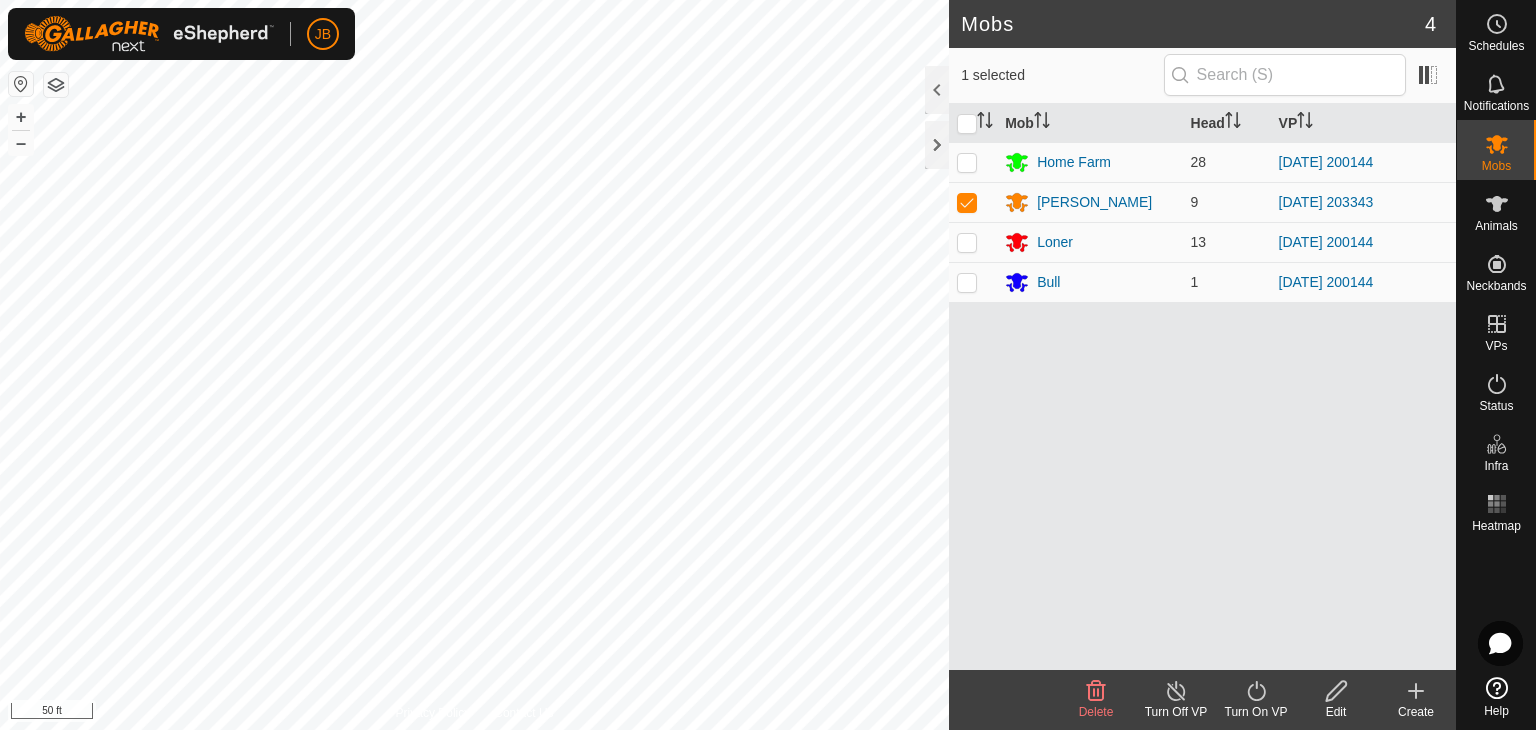 click 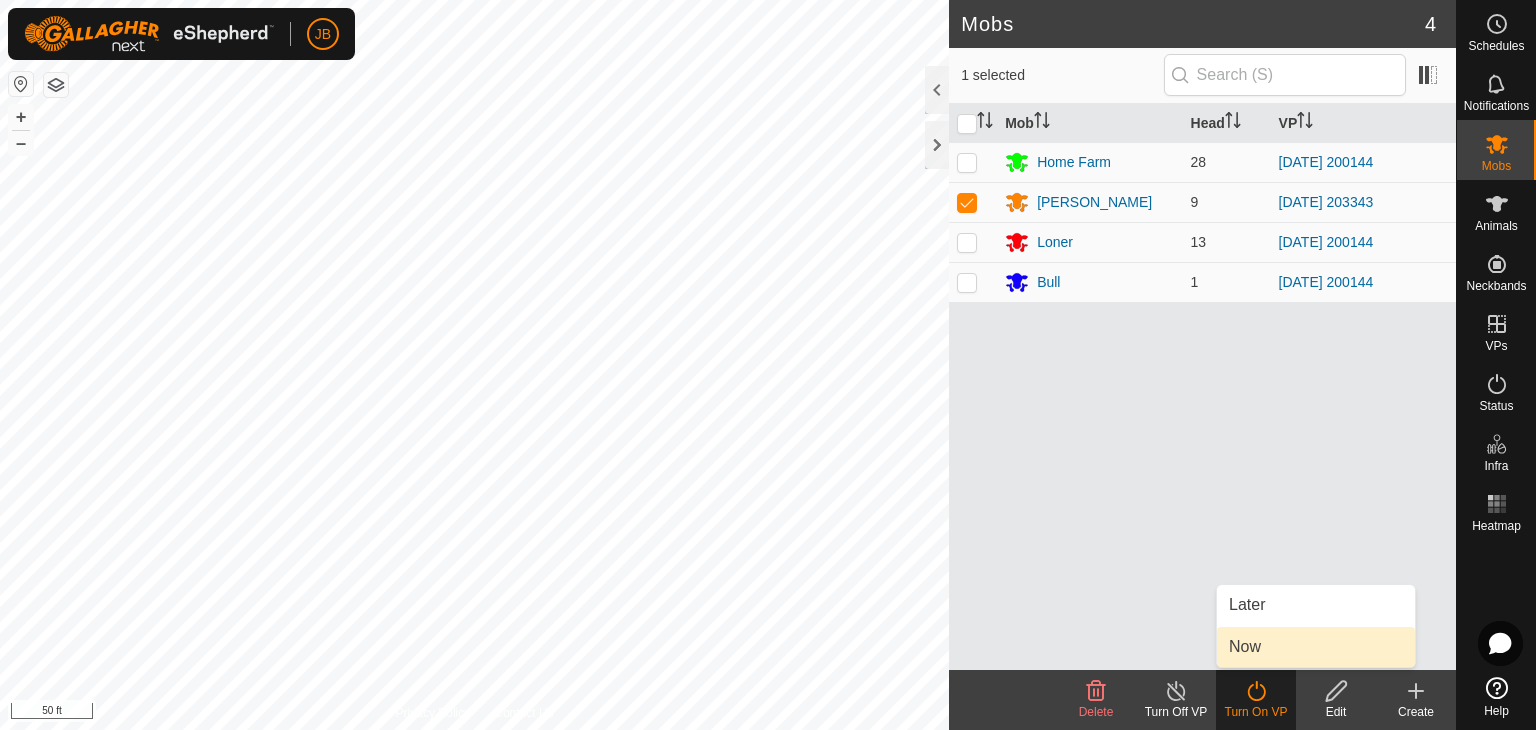click on "Now" at bounding box center (1316, 647) 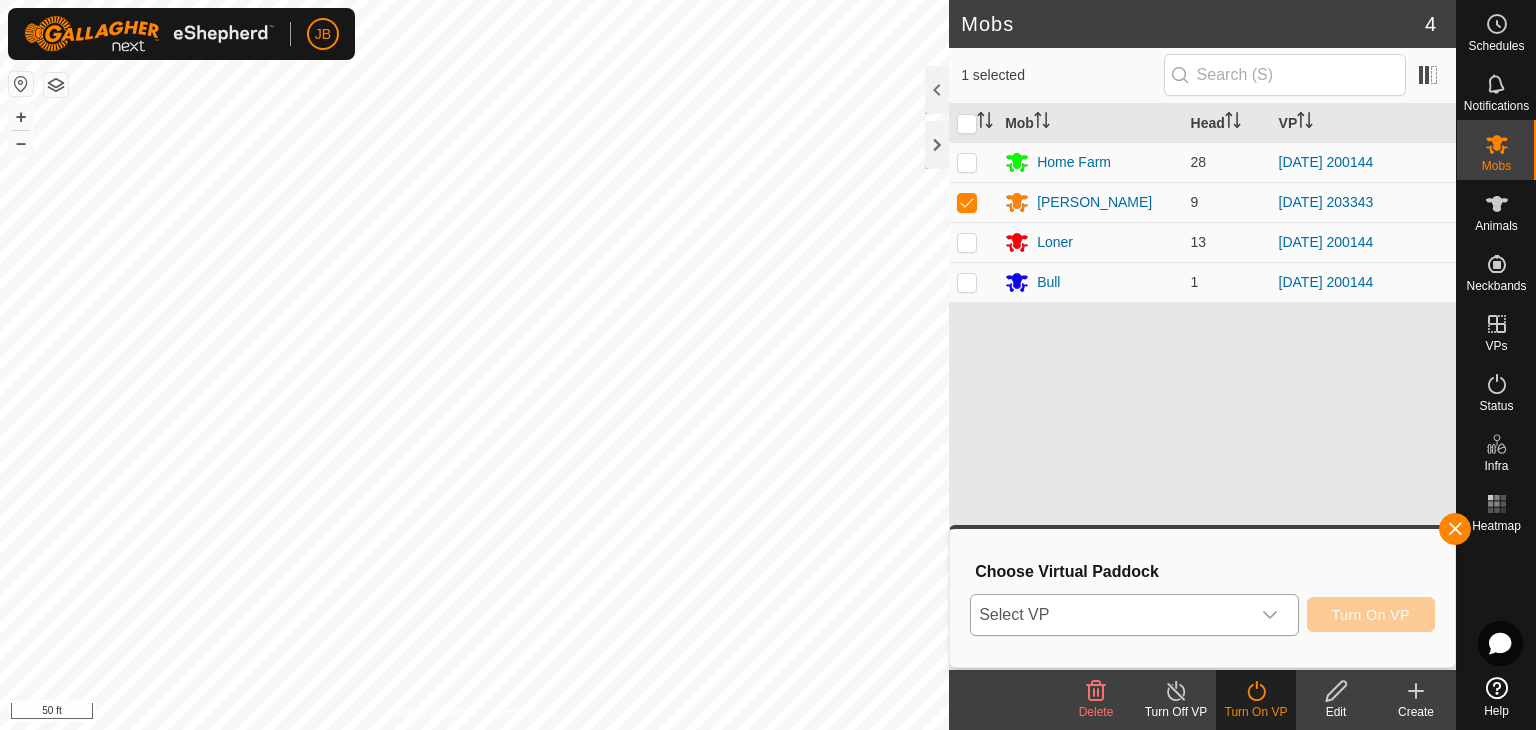 click 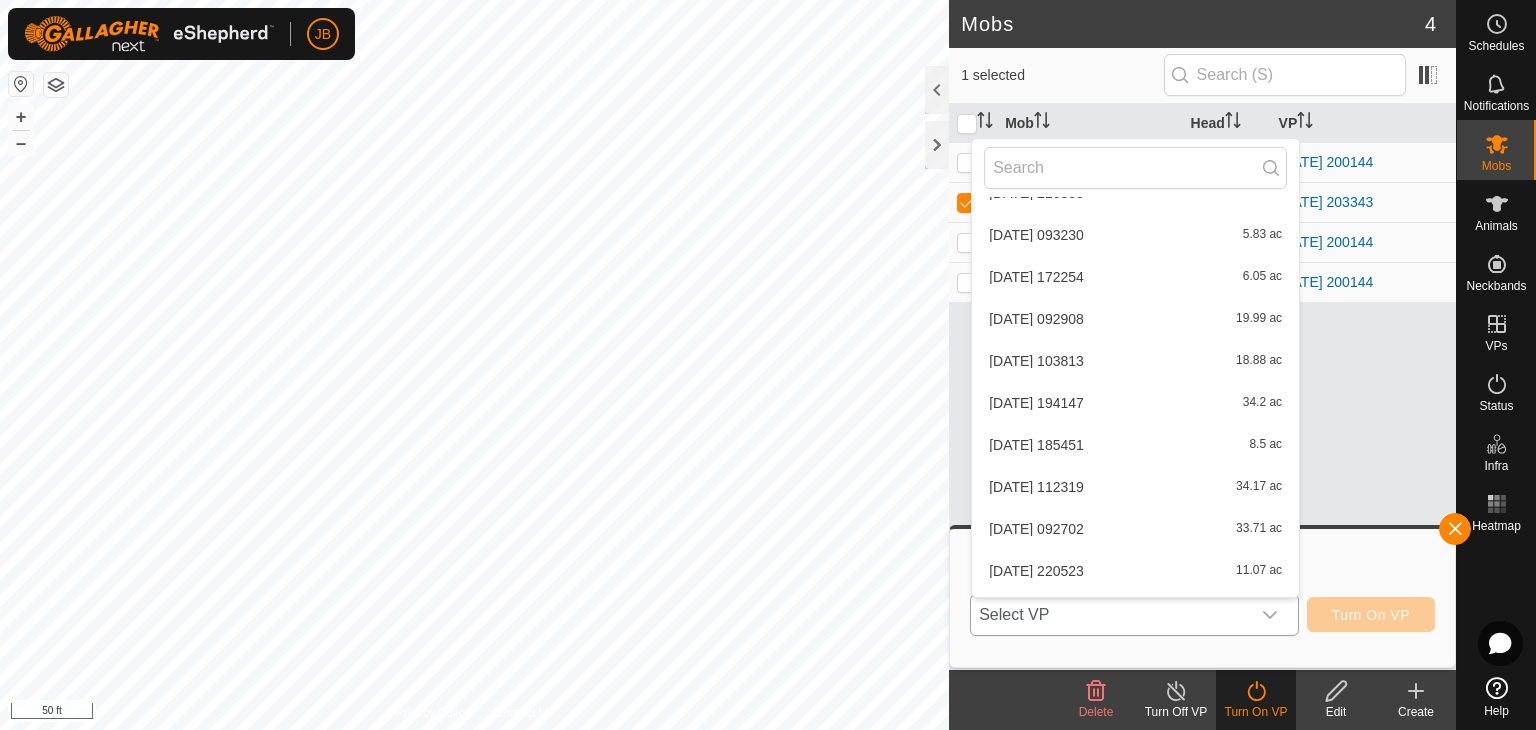 scroll, scrollTop: 3050, scrollLeft: 0, axis: vertical 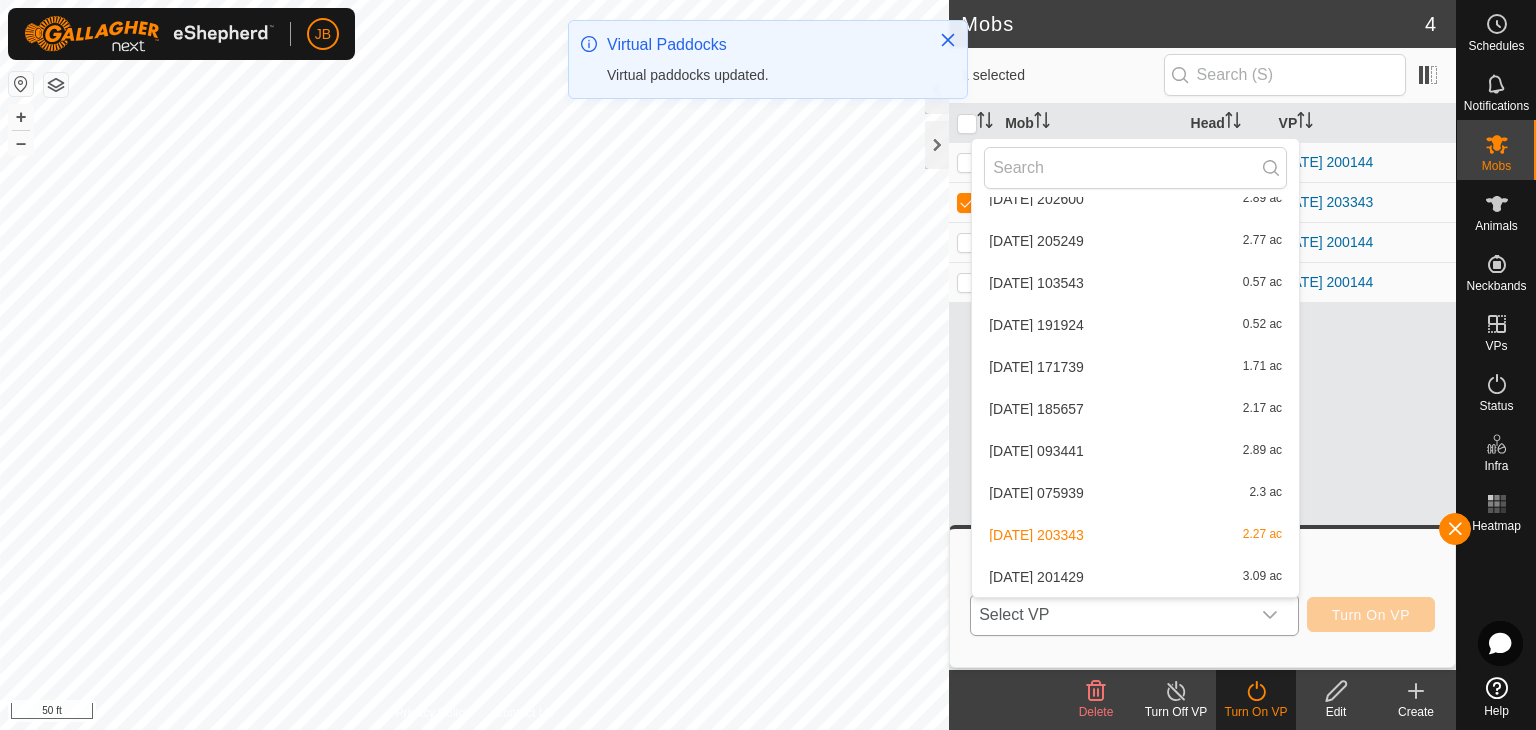 click on "2025-07-26 201429  3.09 ac" at bounding box center (1135, 577) 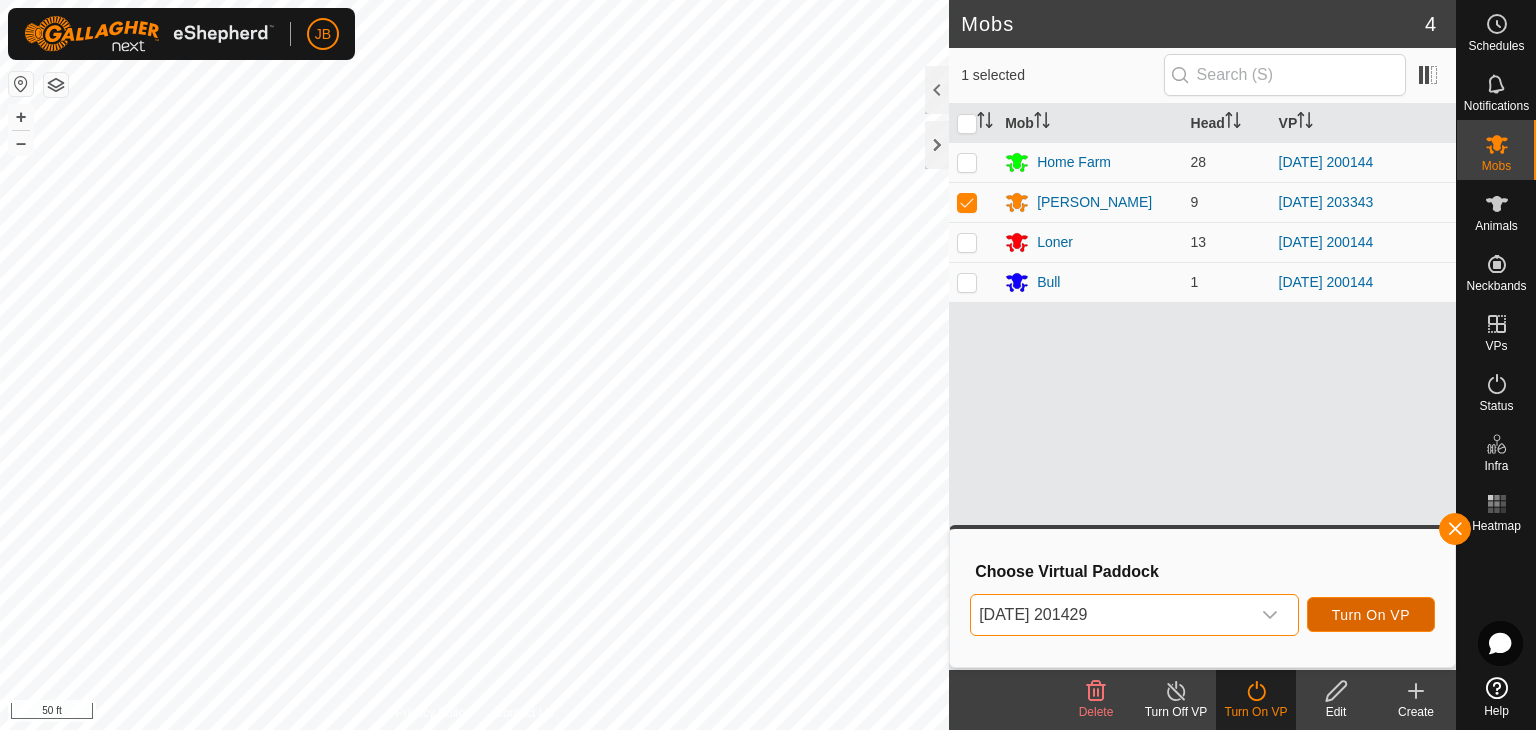 click on "Turn On VP" at bounding box center (1371, 615) 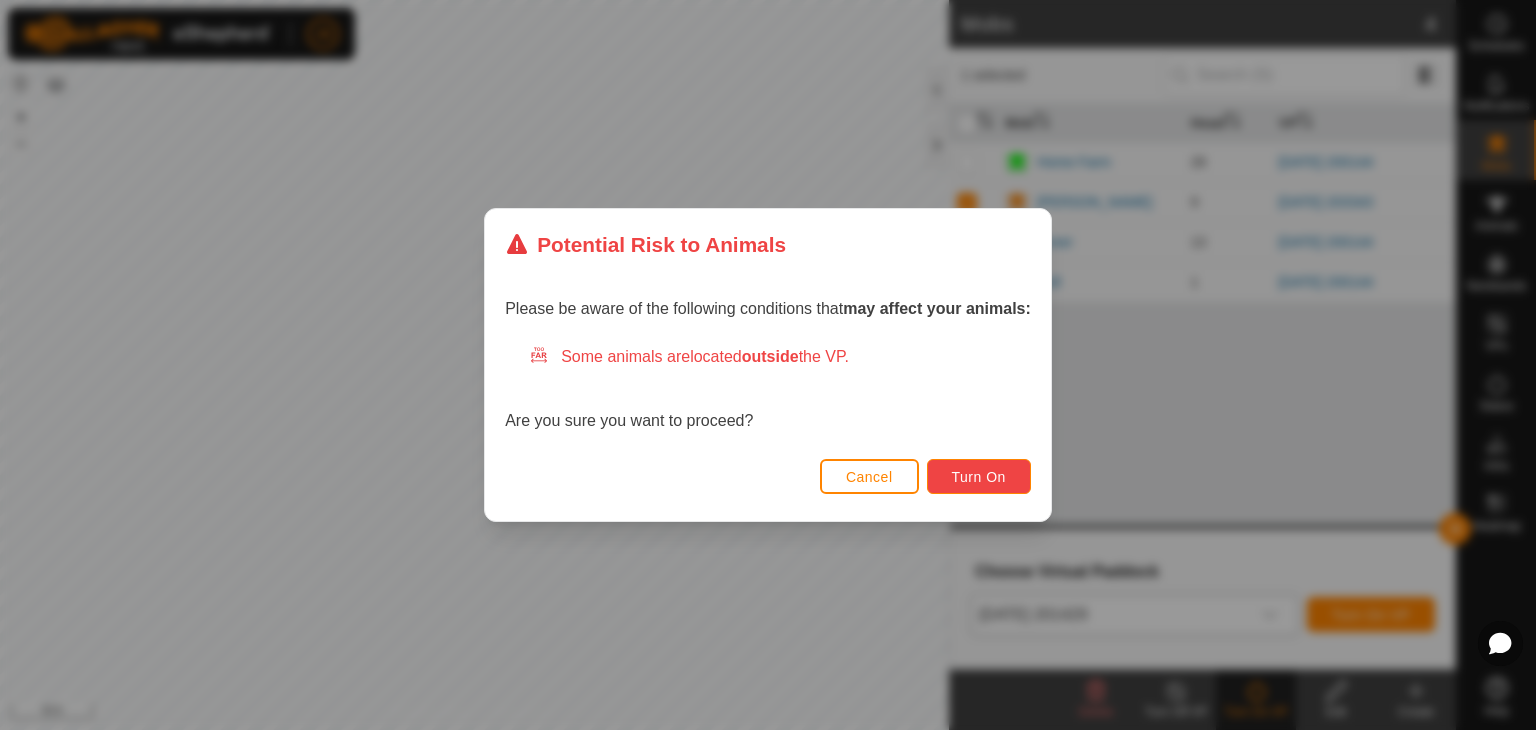 click on "Turn On" at bounding box center [979, 477] 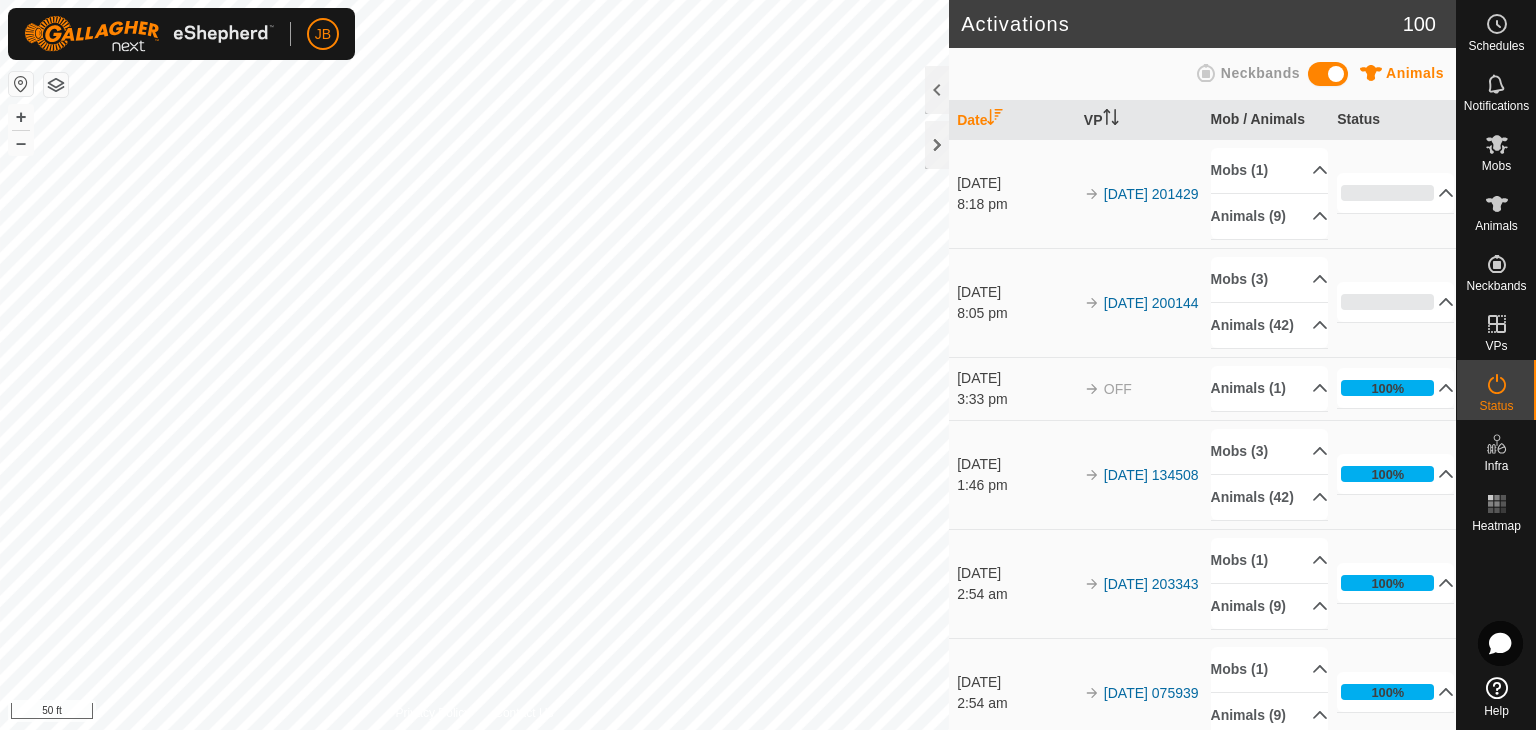 click at bounding box center (21, 84) 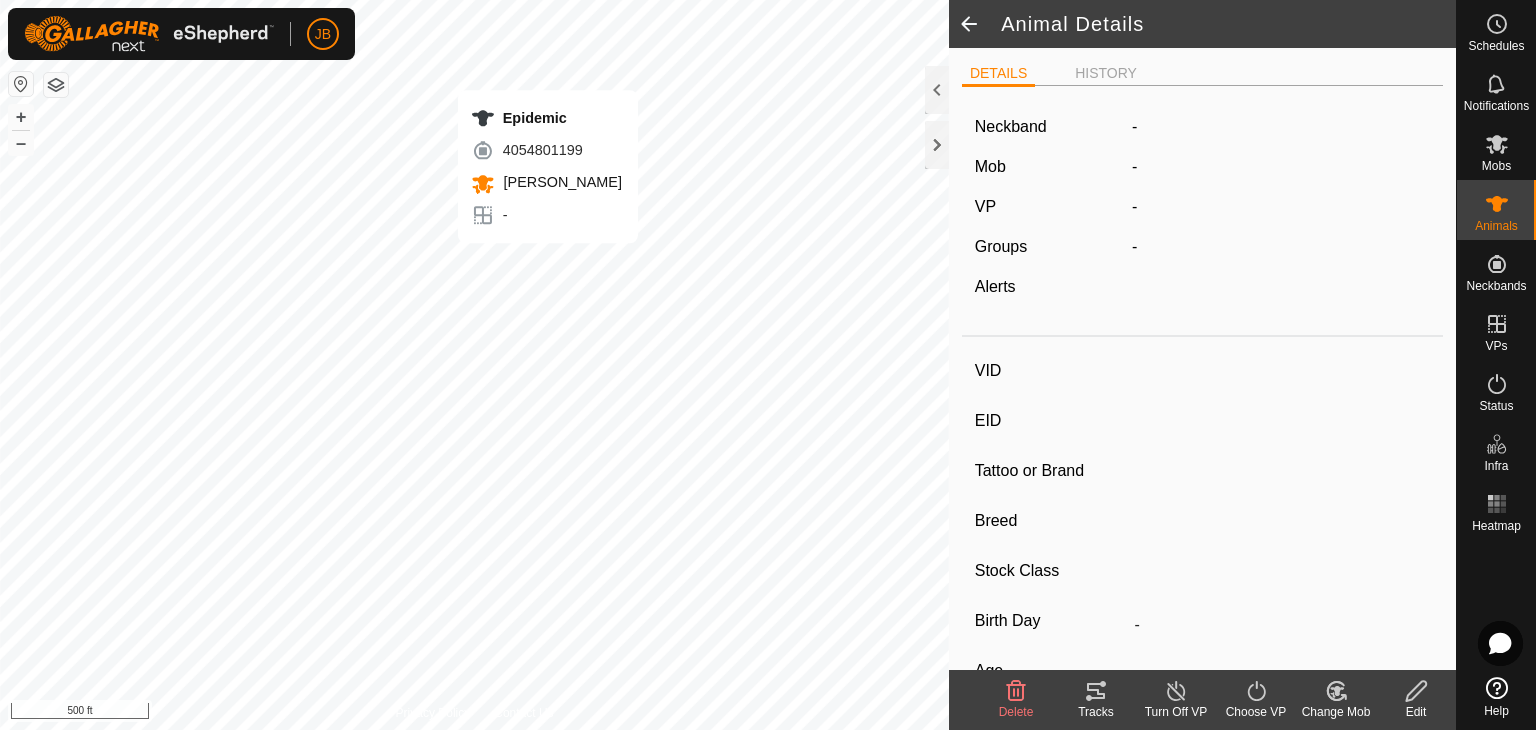 type on "Epidemic" 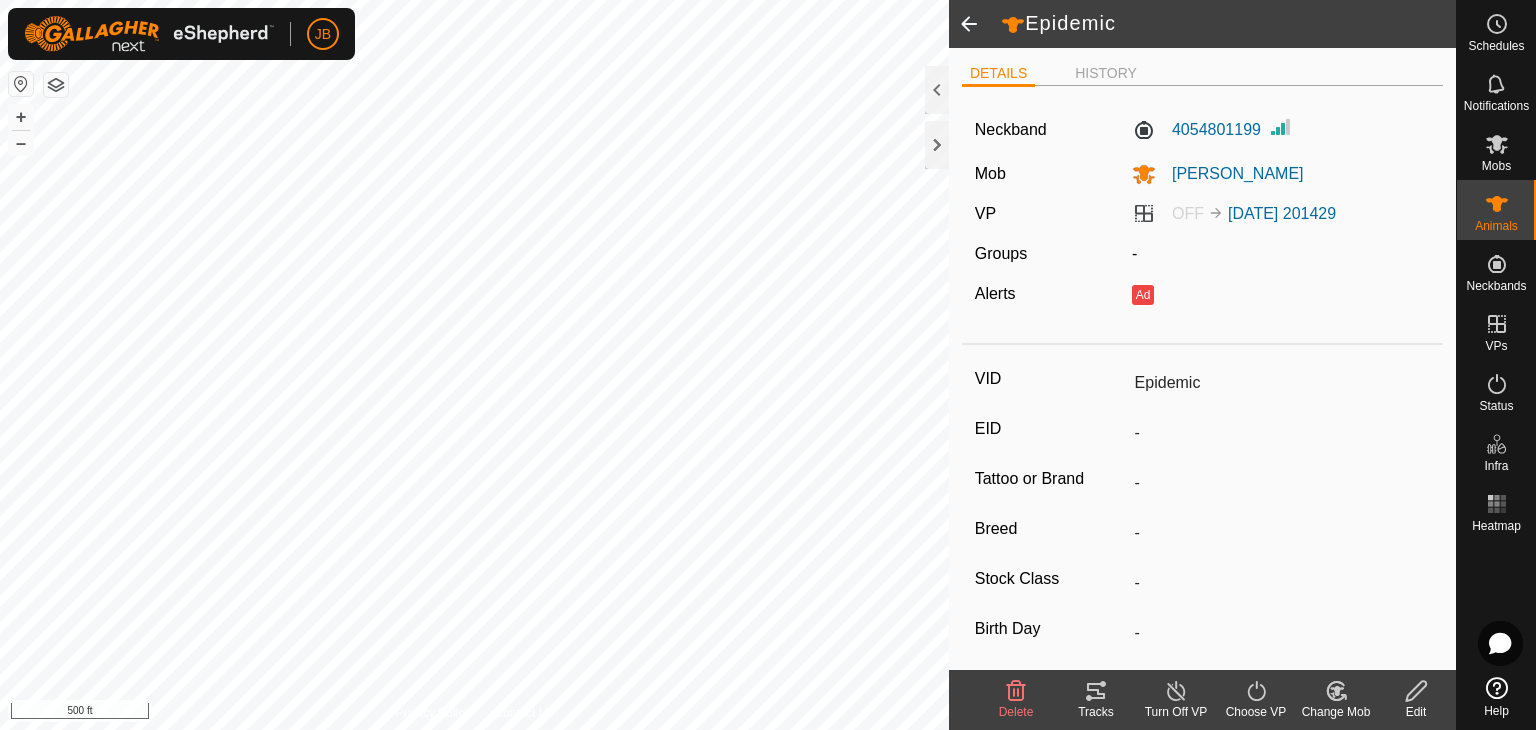 click 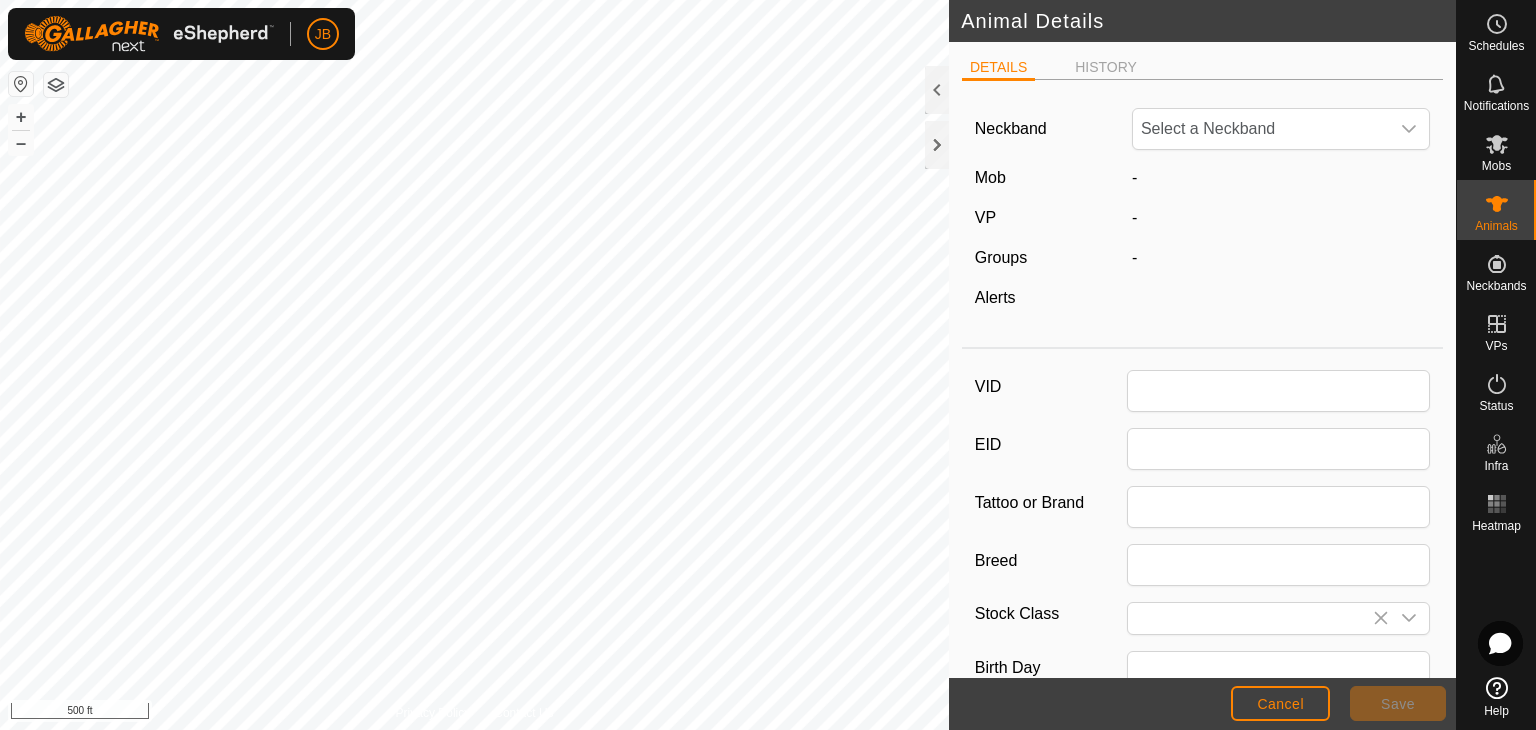 type on "Epidemic" 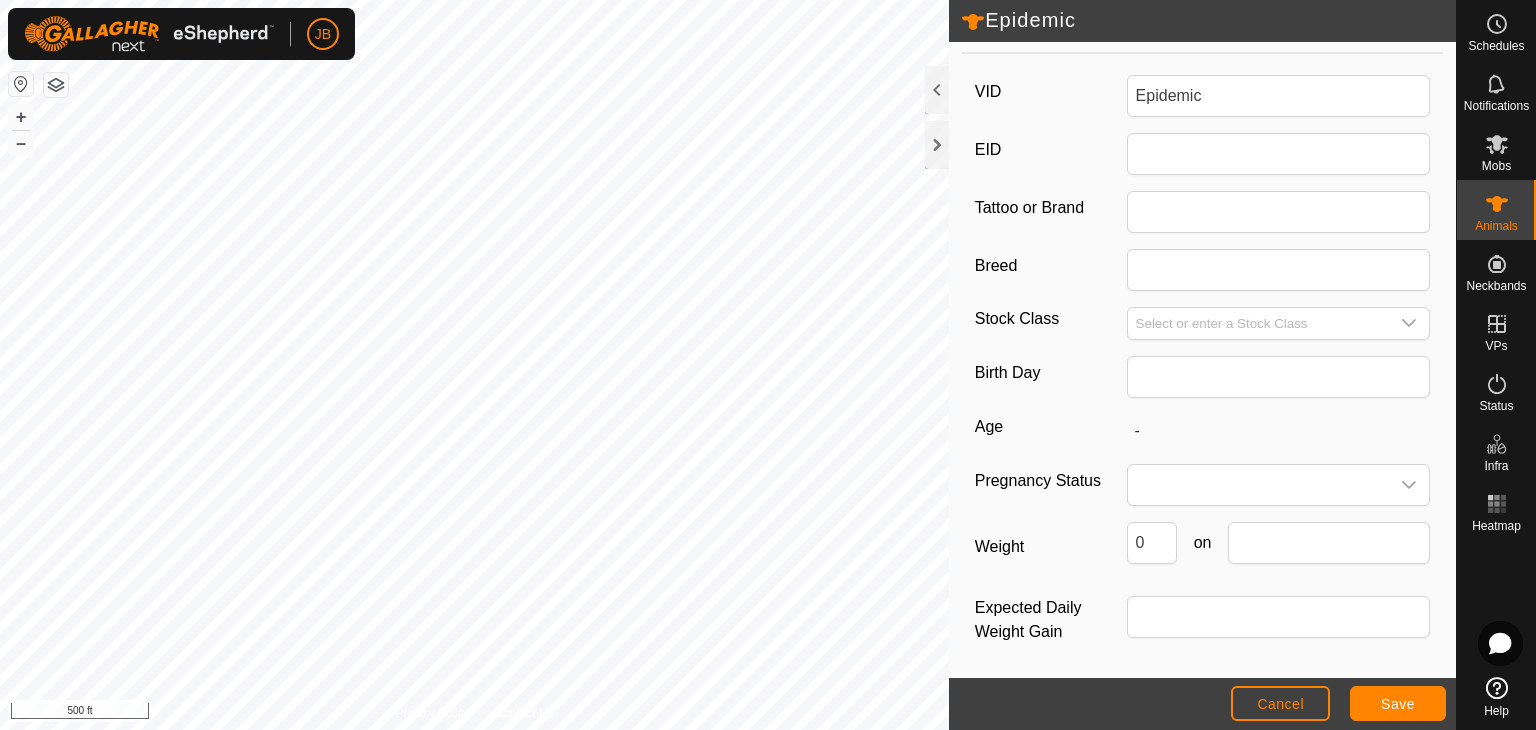 scroll, scrollTop: 0, scrollLeft: 0, axis: both 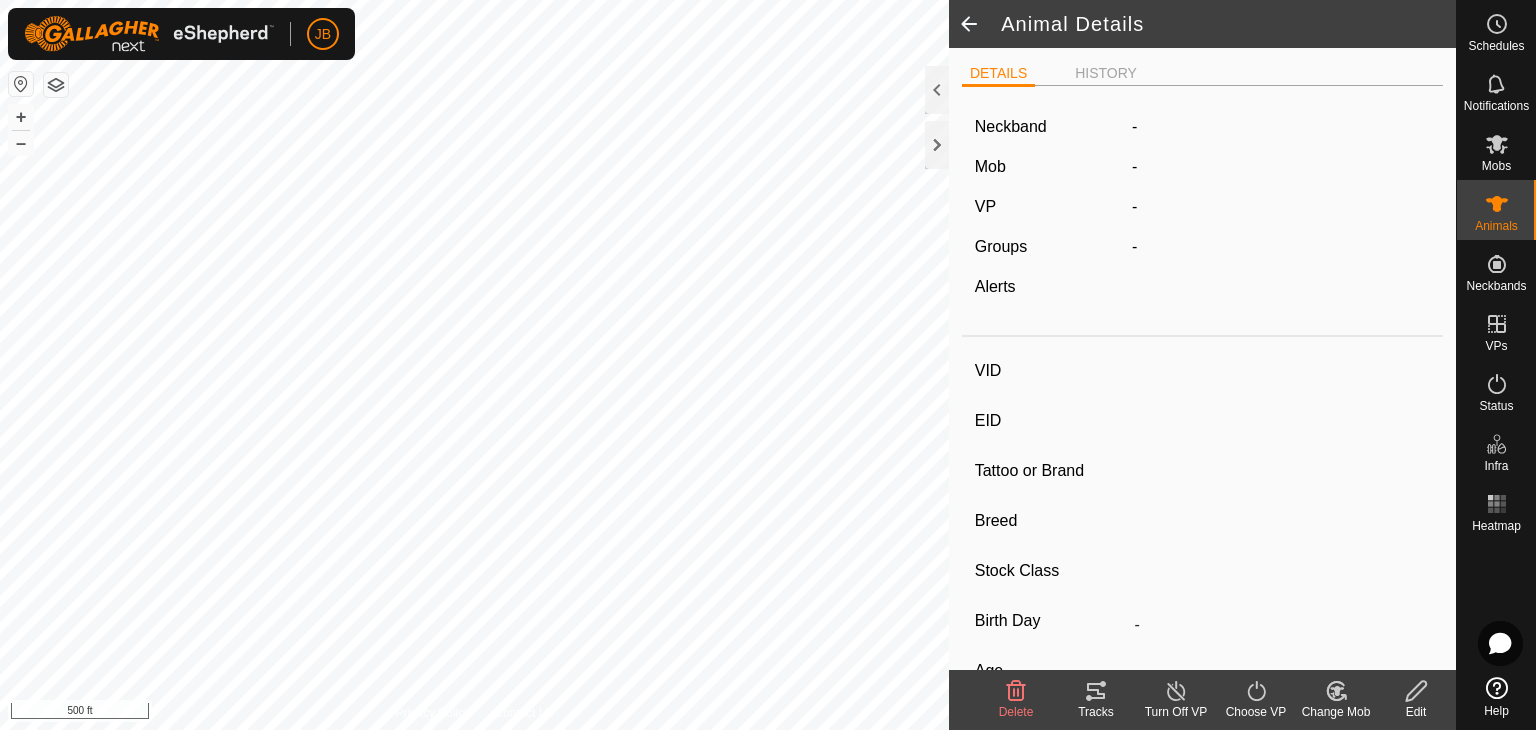 type on "Epidemic" 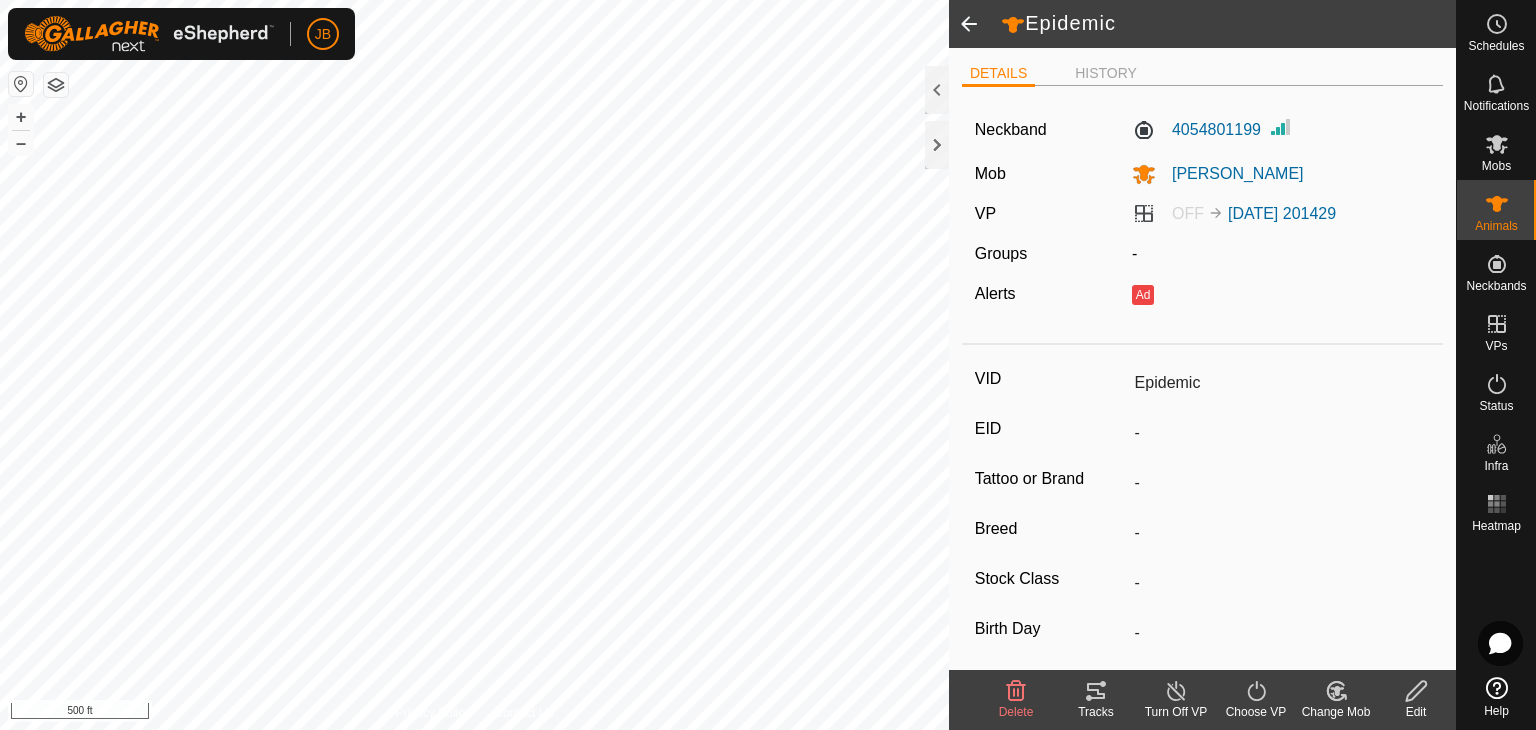 click on "Edit" 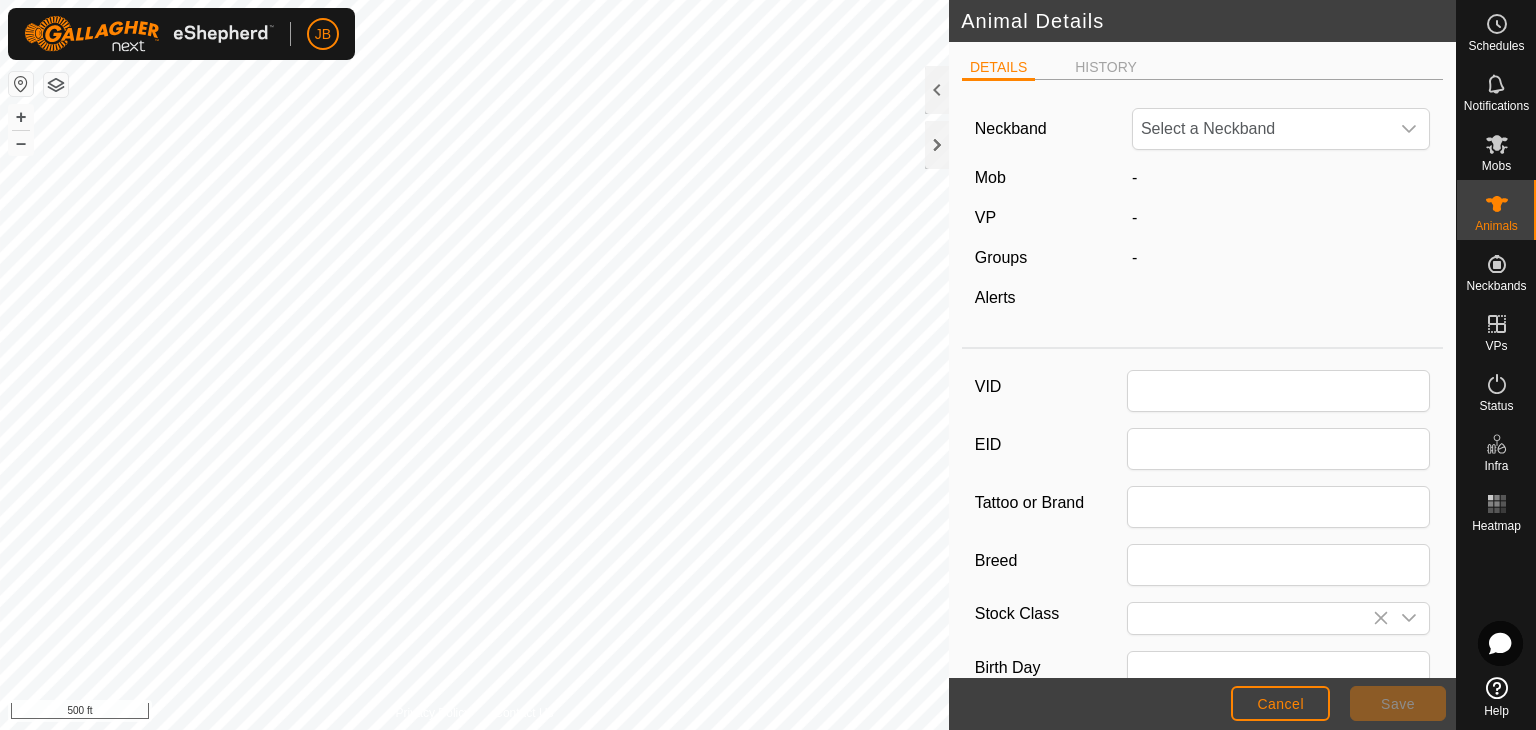 type on "Epidemic" 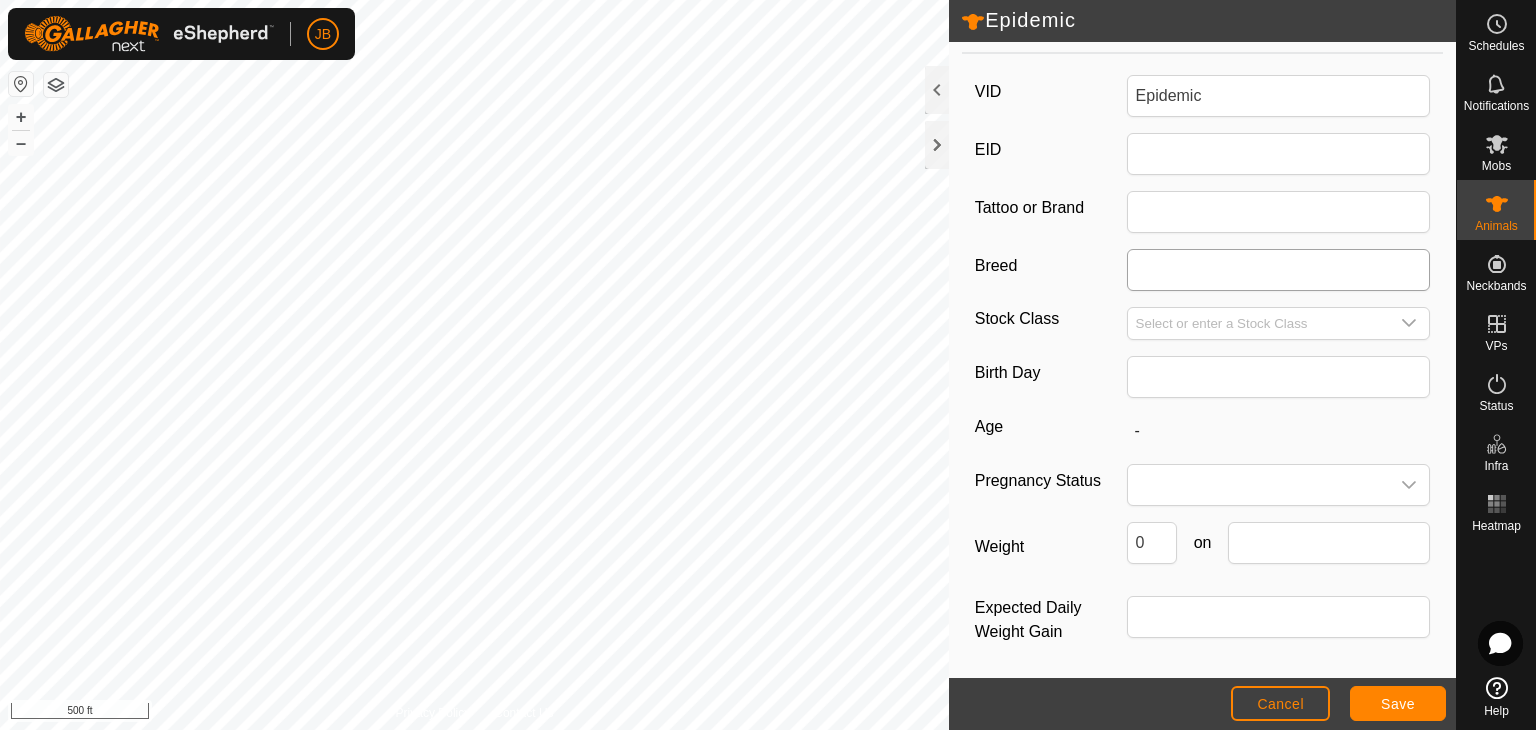 scroll, scrollTop: 0, scrollLeft: 0, axis: both 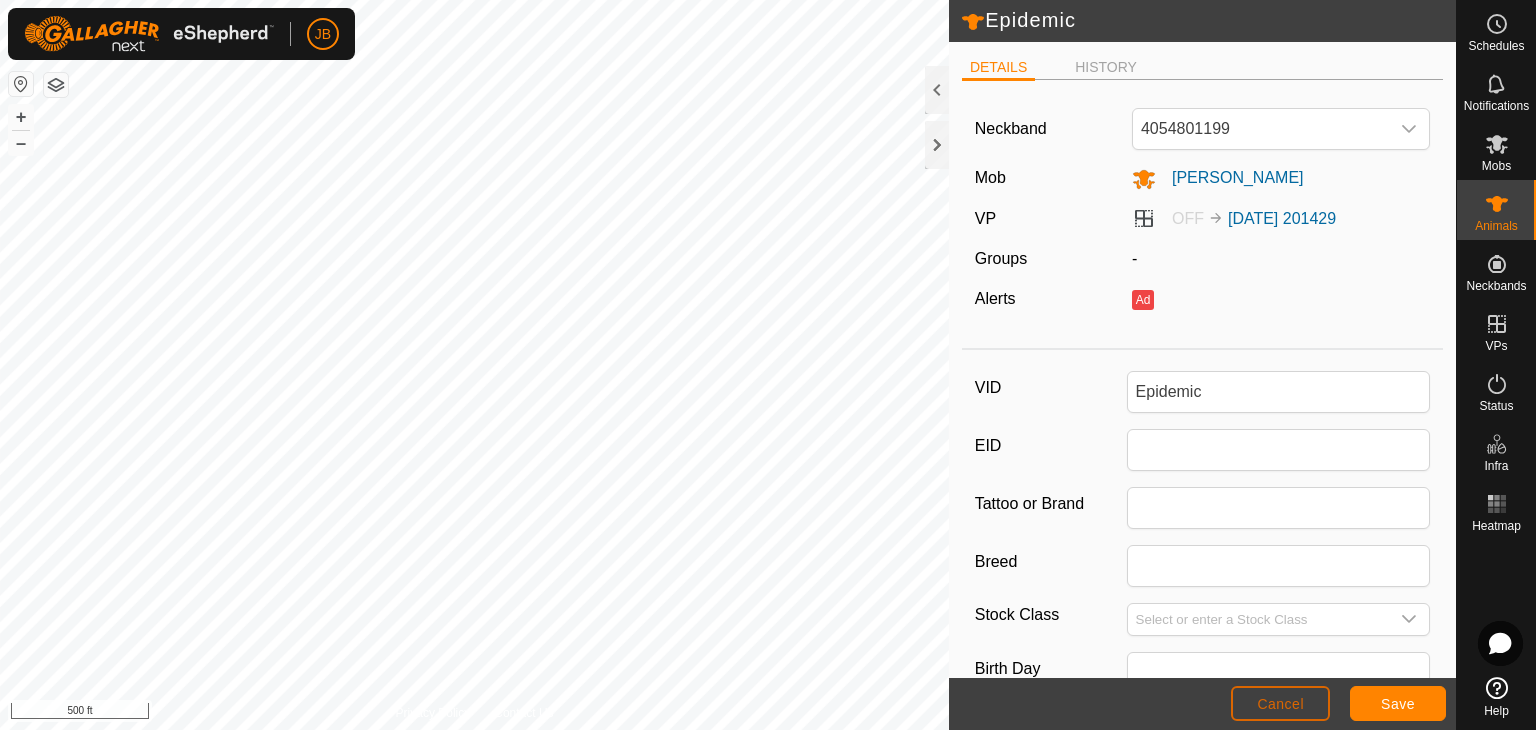 click on "Cancel" 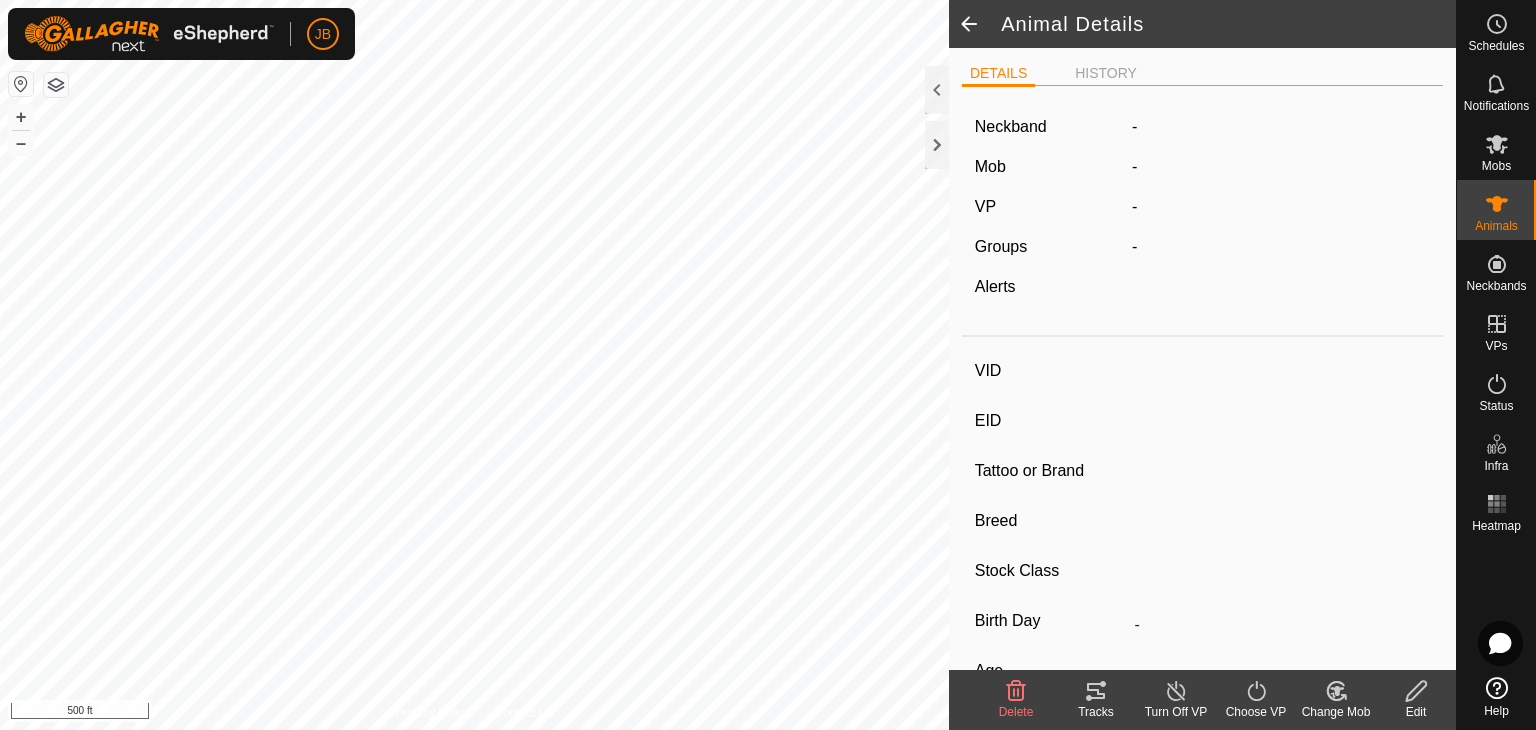 type on "Epidemic" 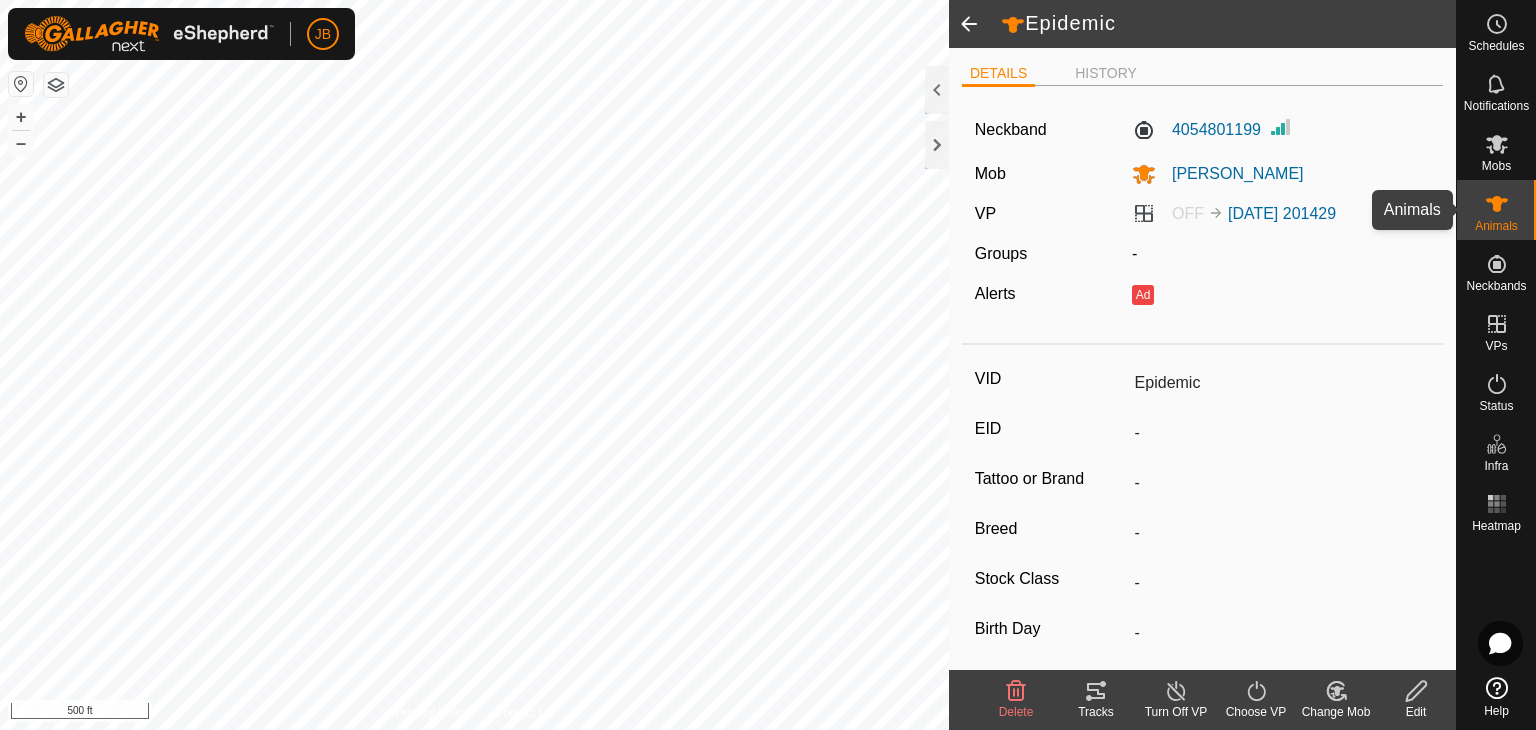 click 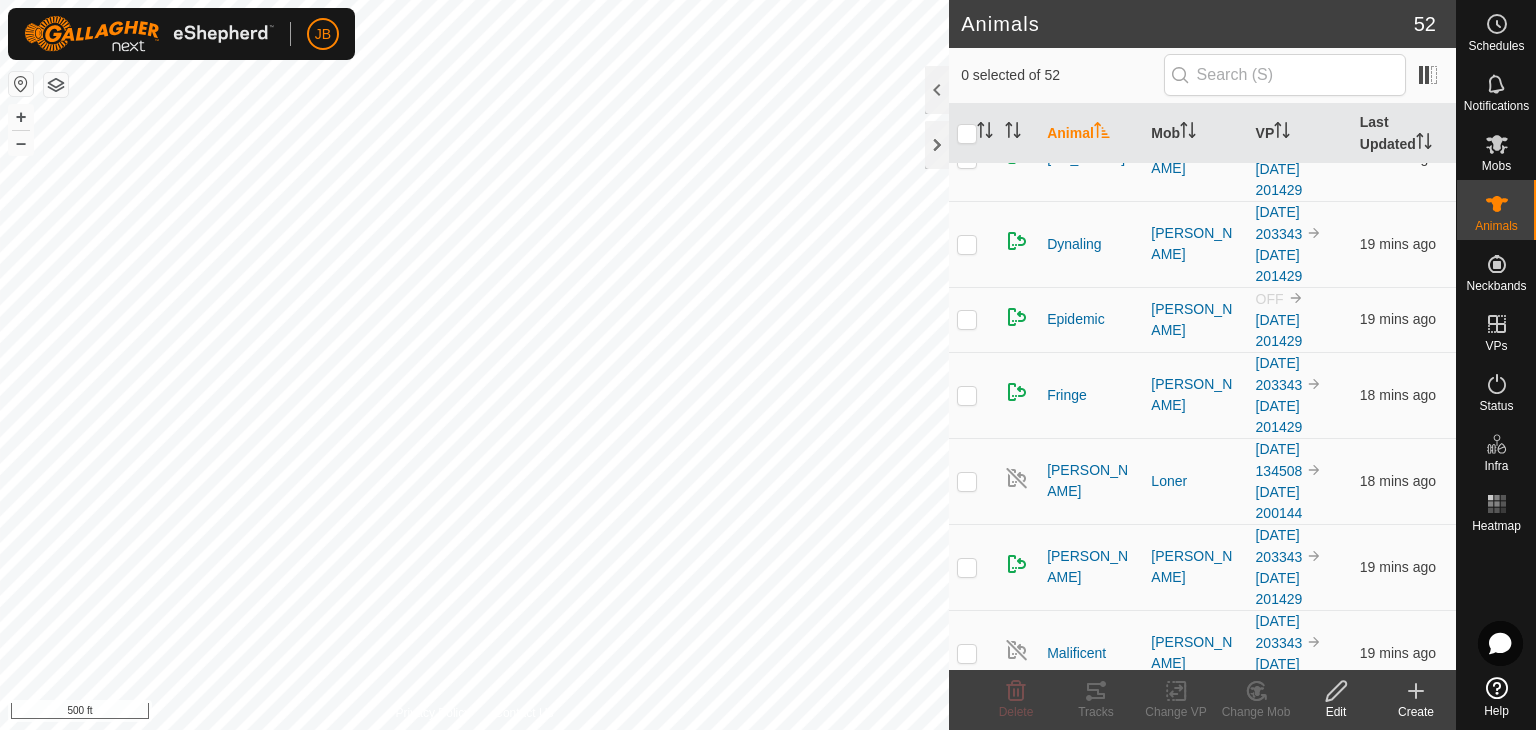 scroll, scrollTop: 3186, scrollLeft: 0, axis: vertical 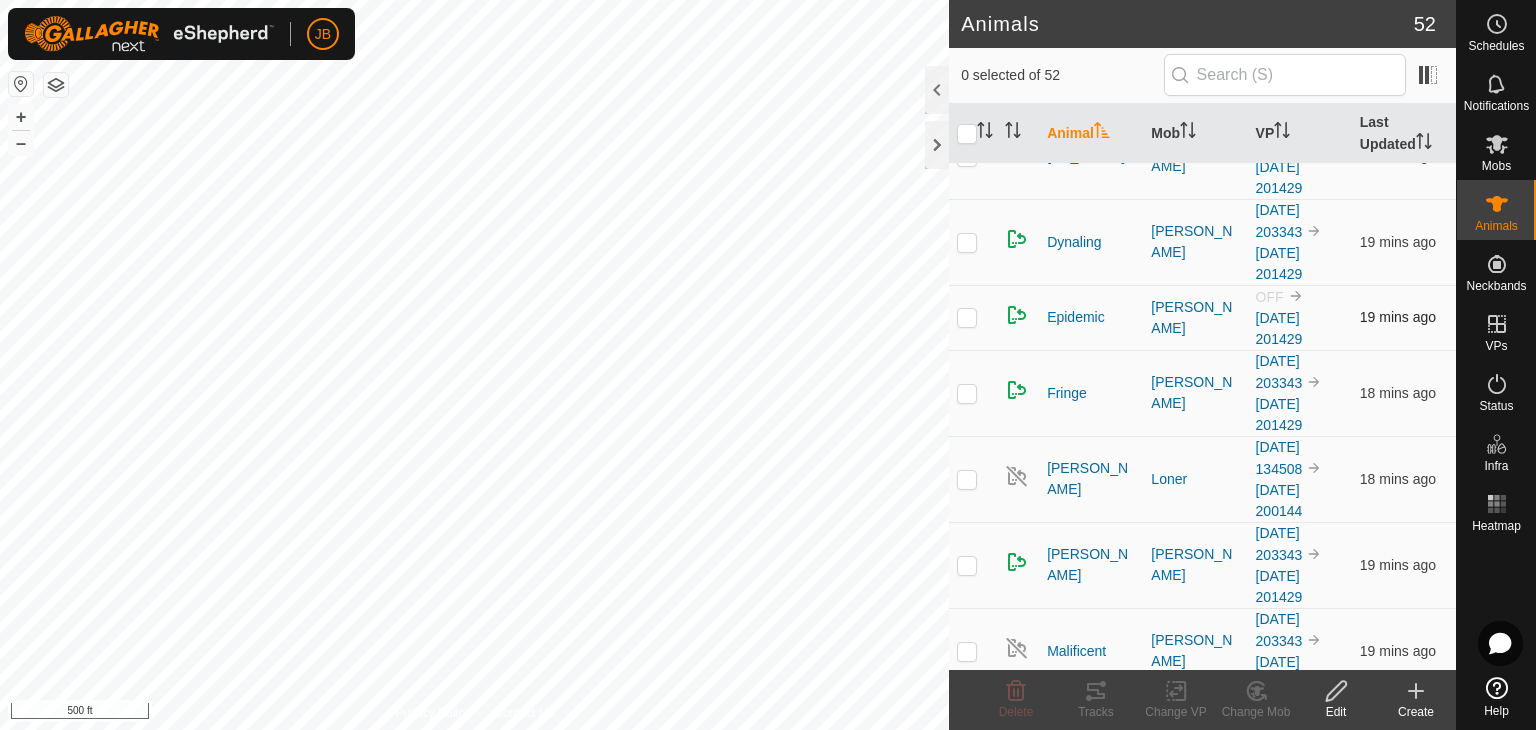 click at bounding box center [973, 317] 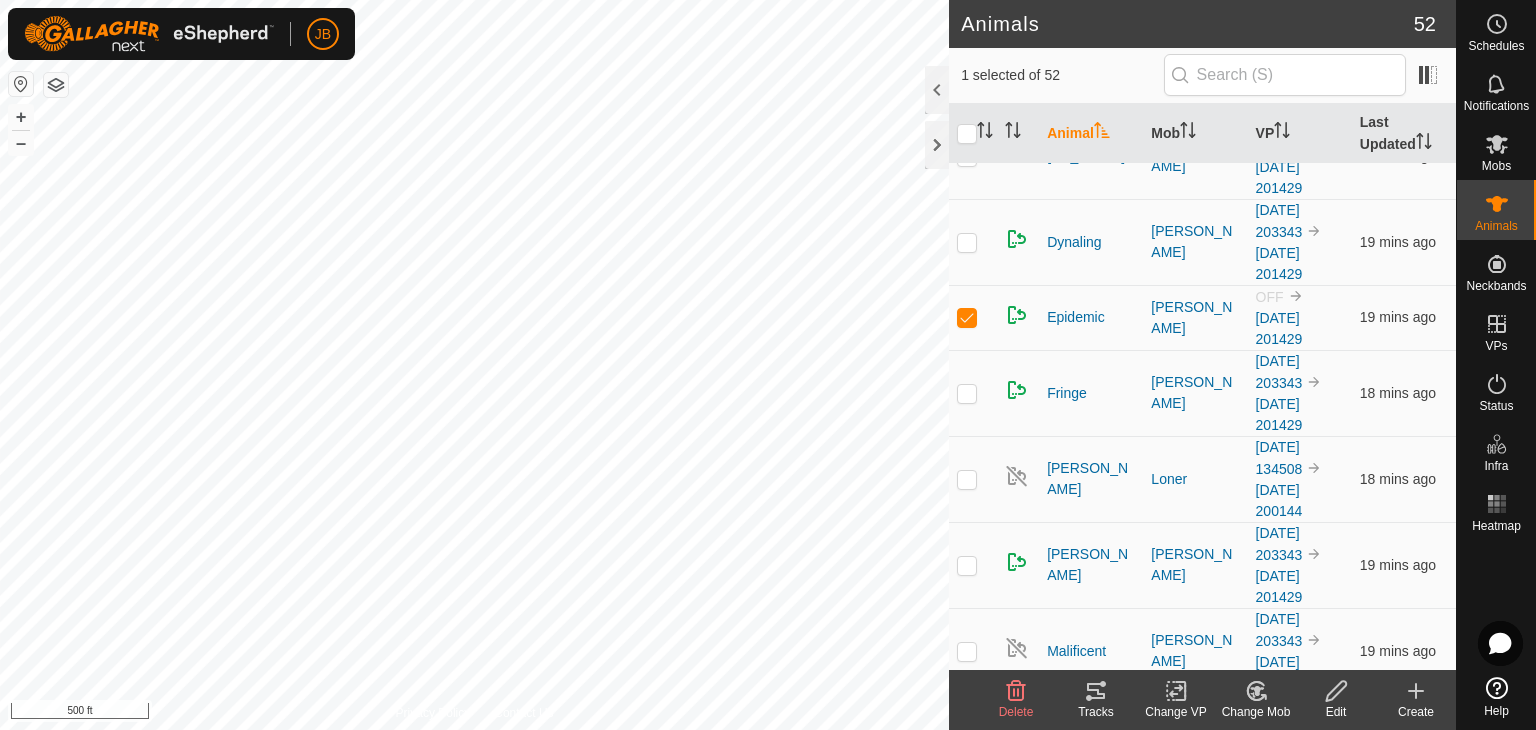 click 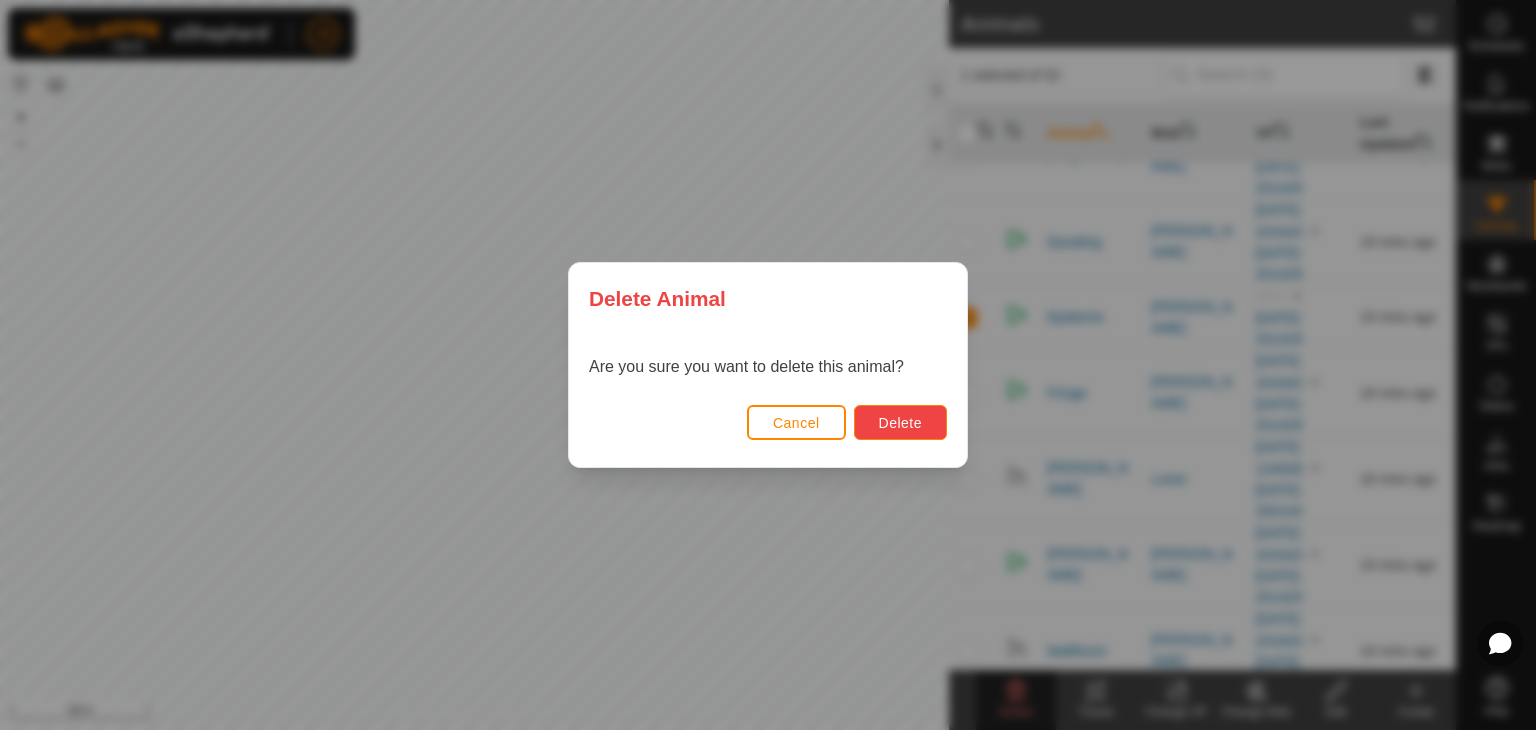 click on "Delete" at bounding box center [900, 423] 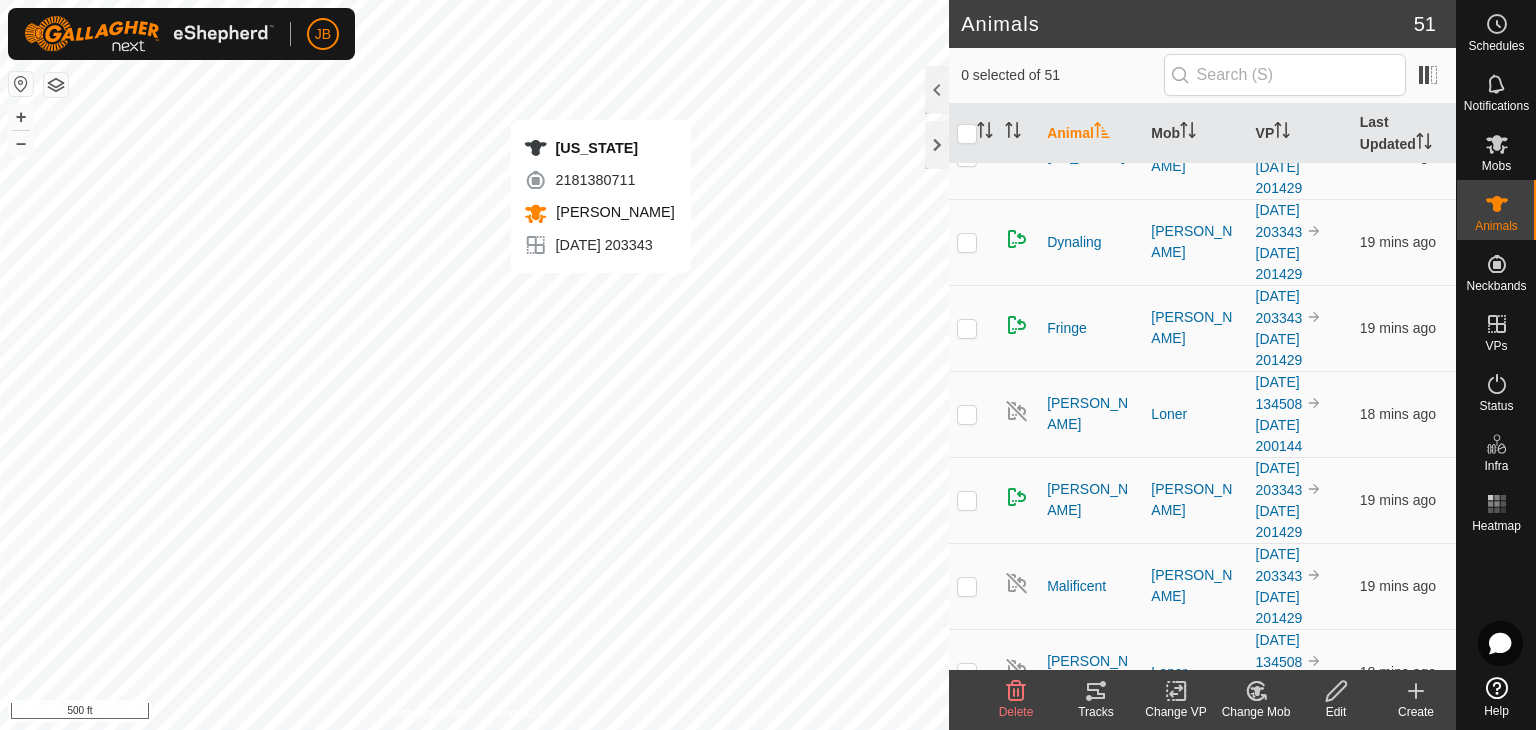 checkbox on "true" 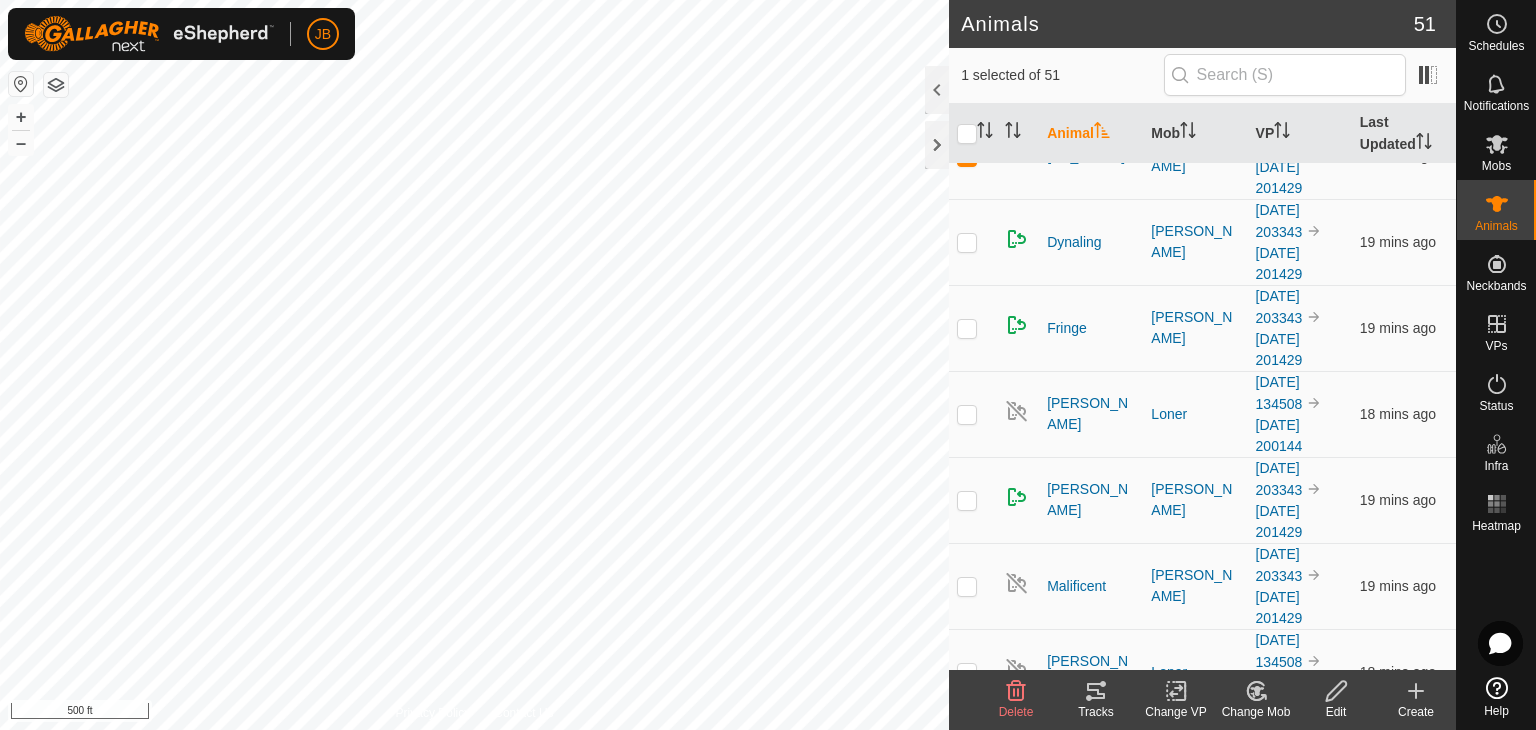 click 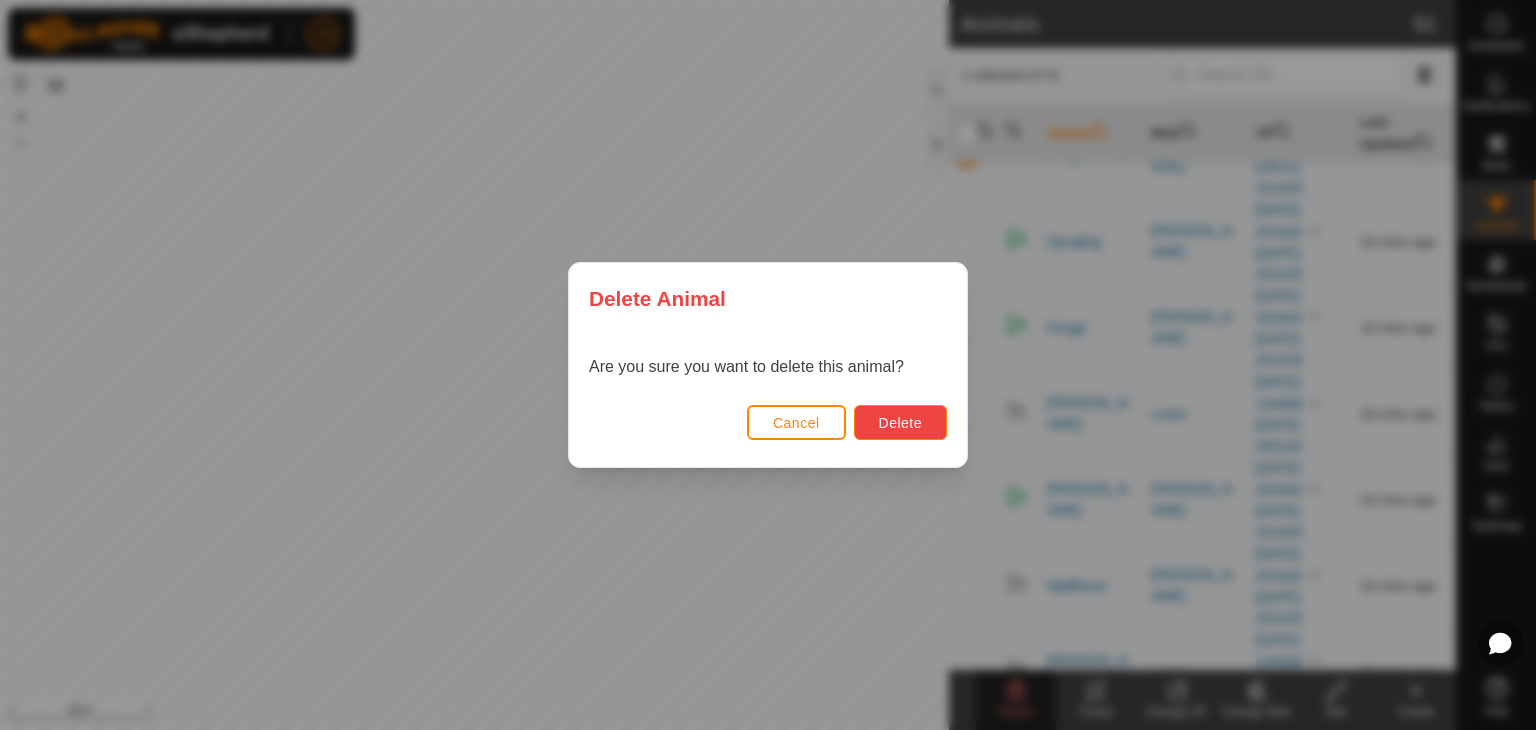 click on "Delete" at bounding box center [900, 423] 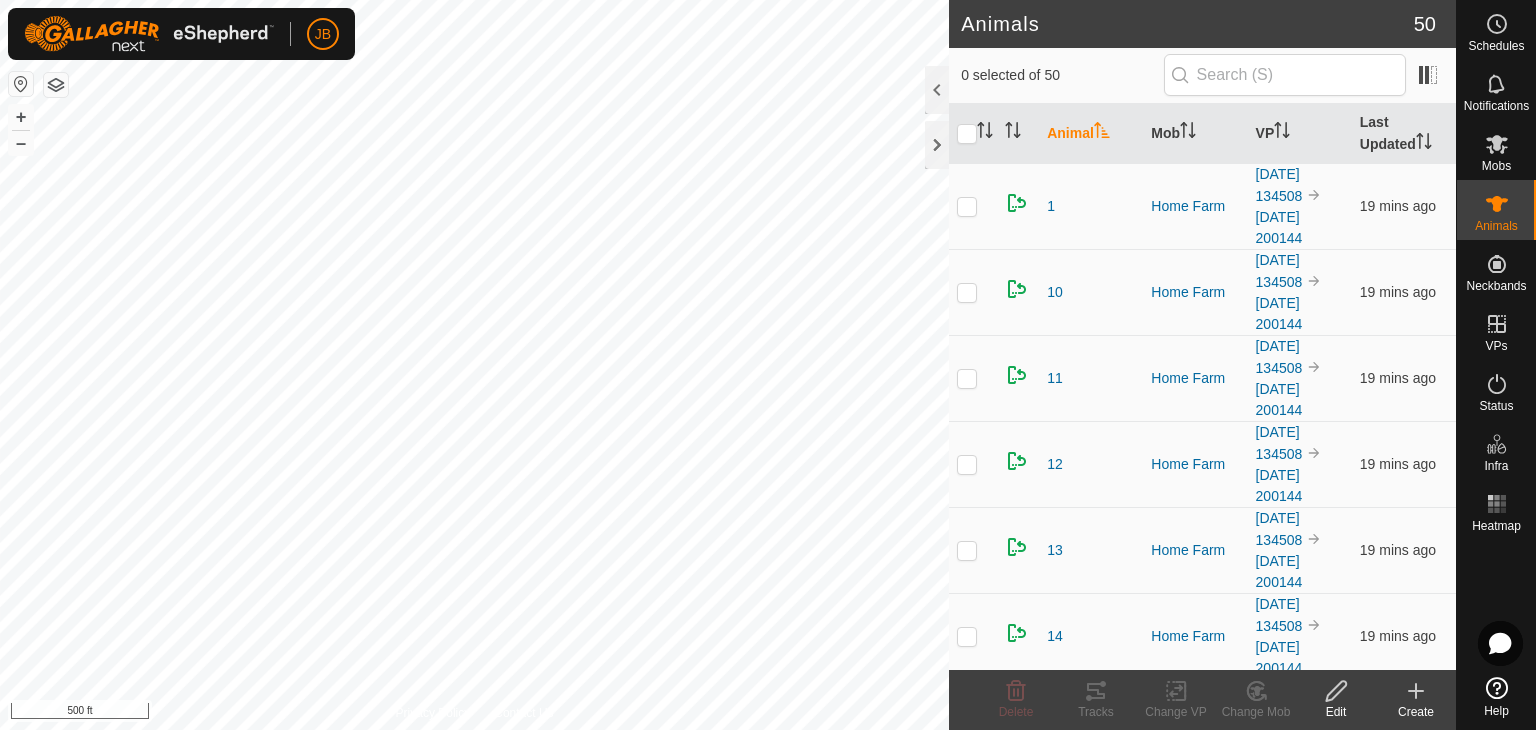 scroll, scrollTop: 0, scrollLeft: 0, axis: both 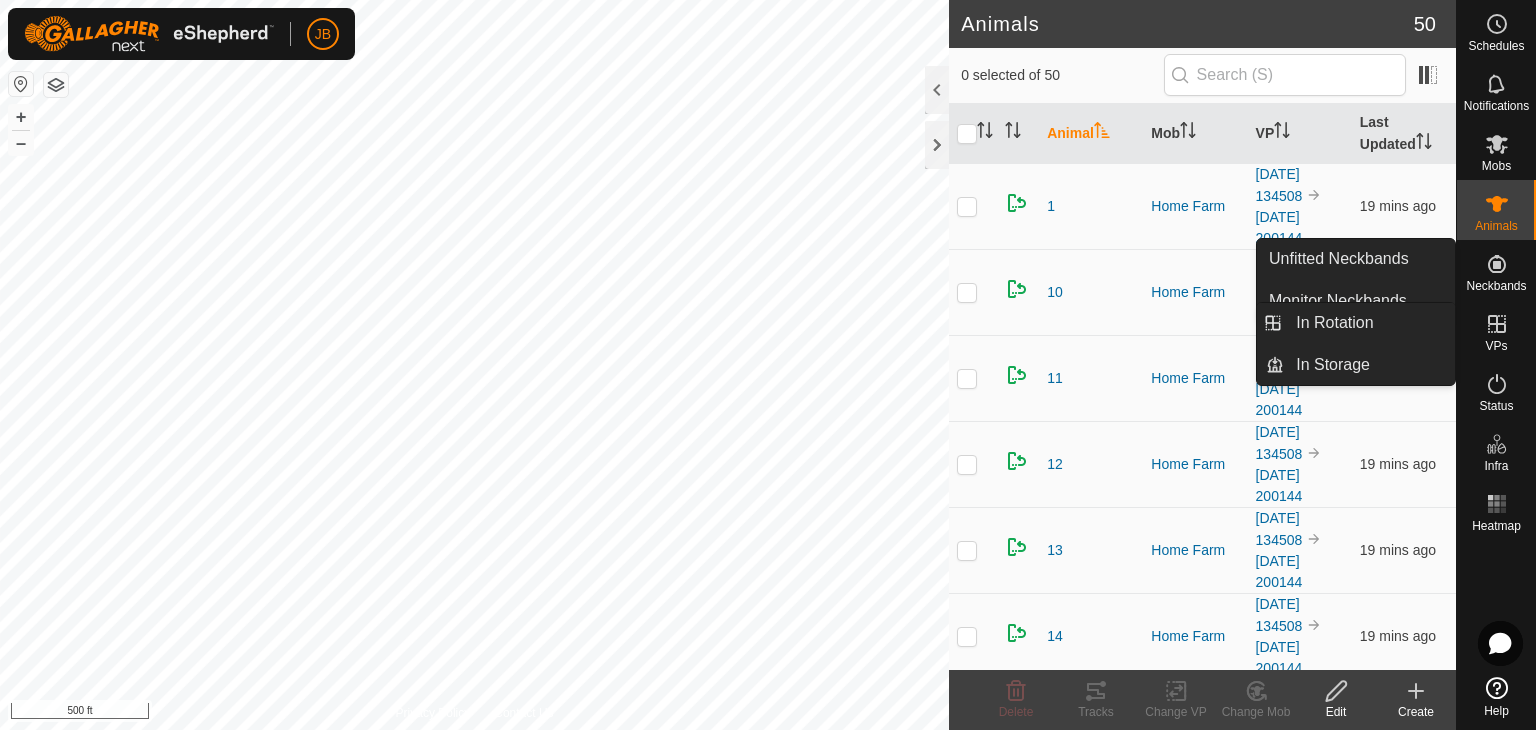 click 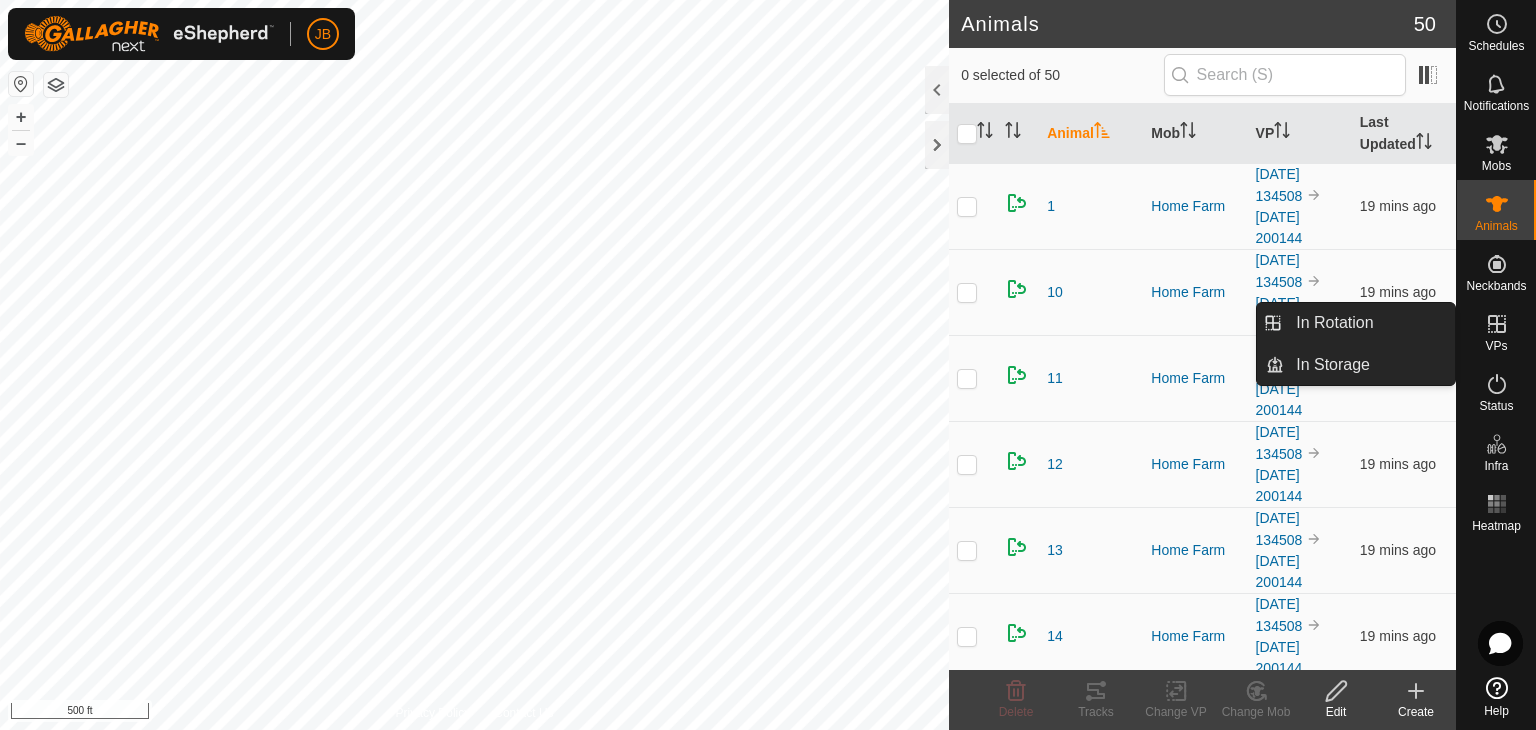 click 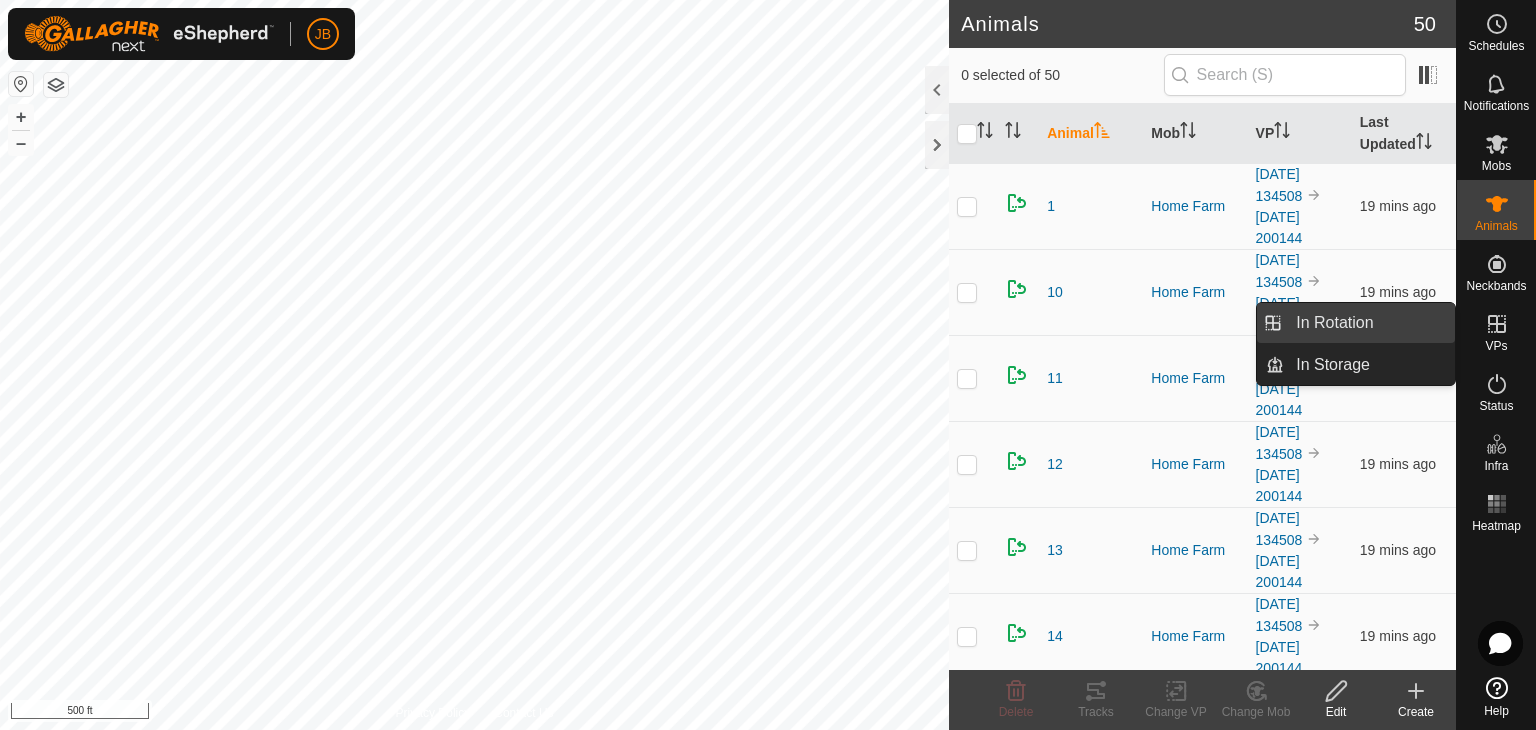 click on "In Rotation" at bounding box center [1369, 323] 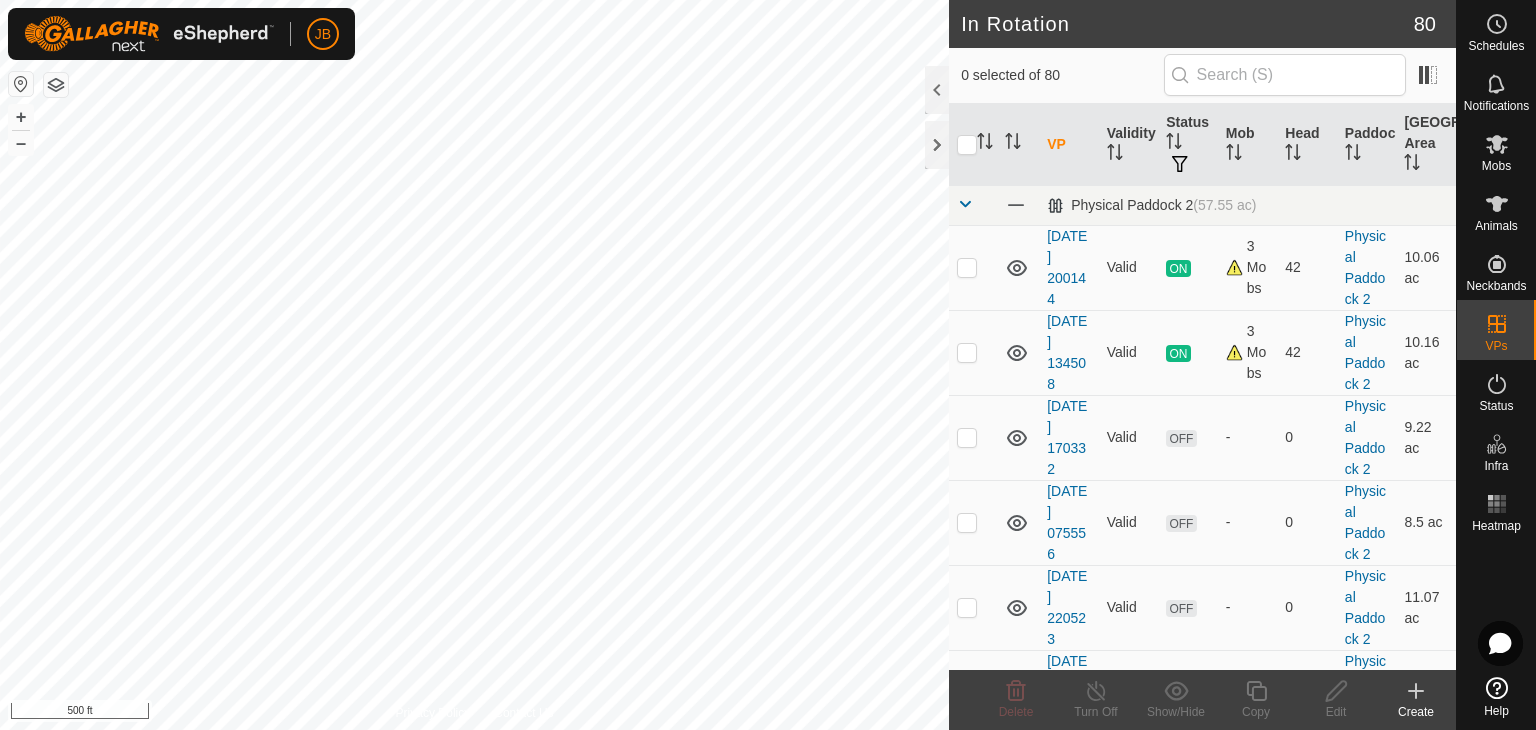 click 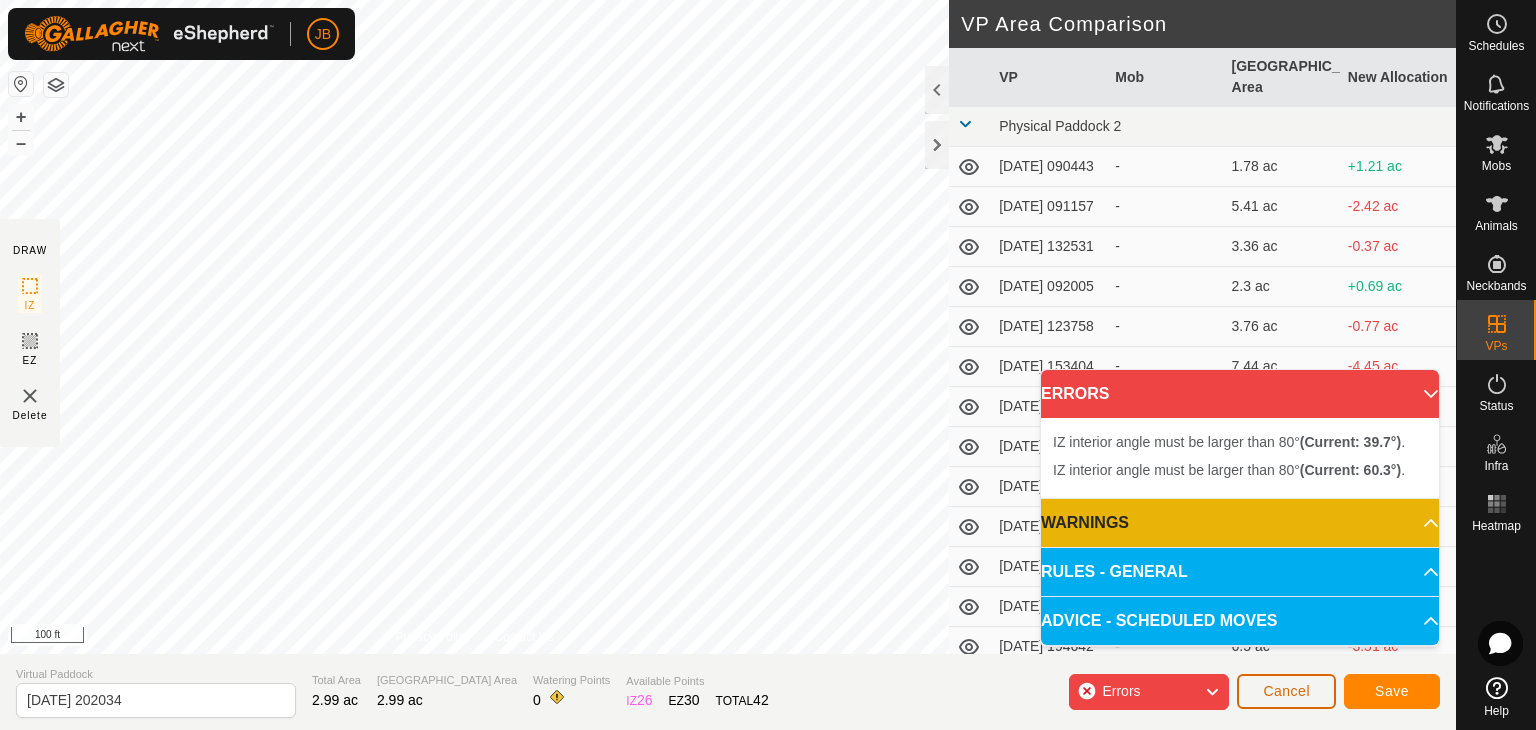 click on "Cancel" 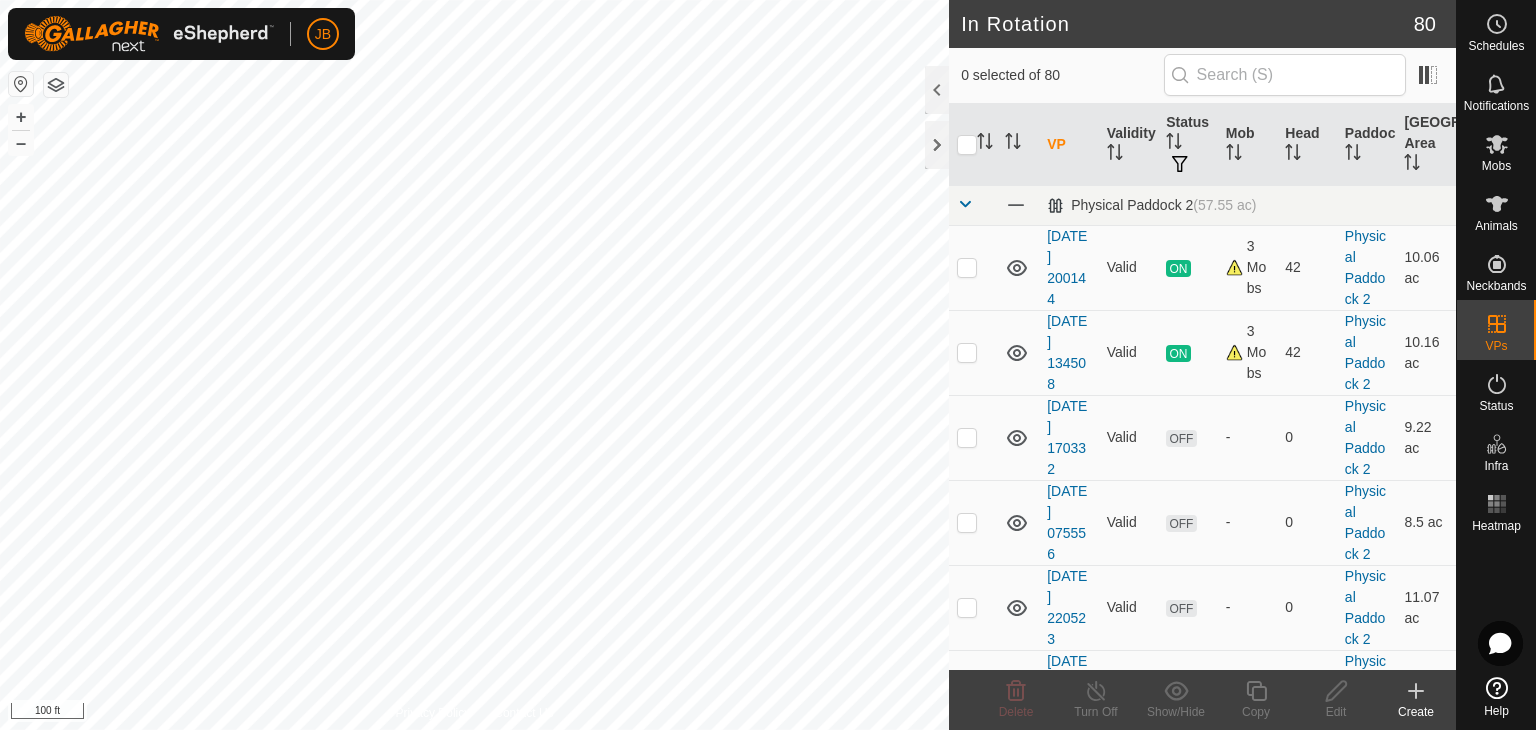 click 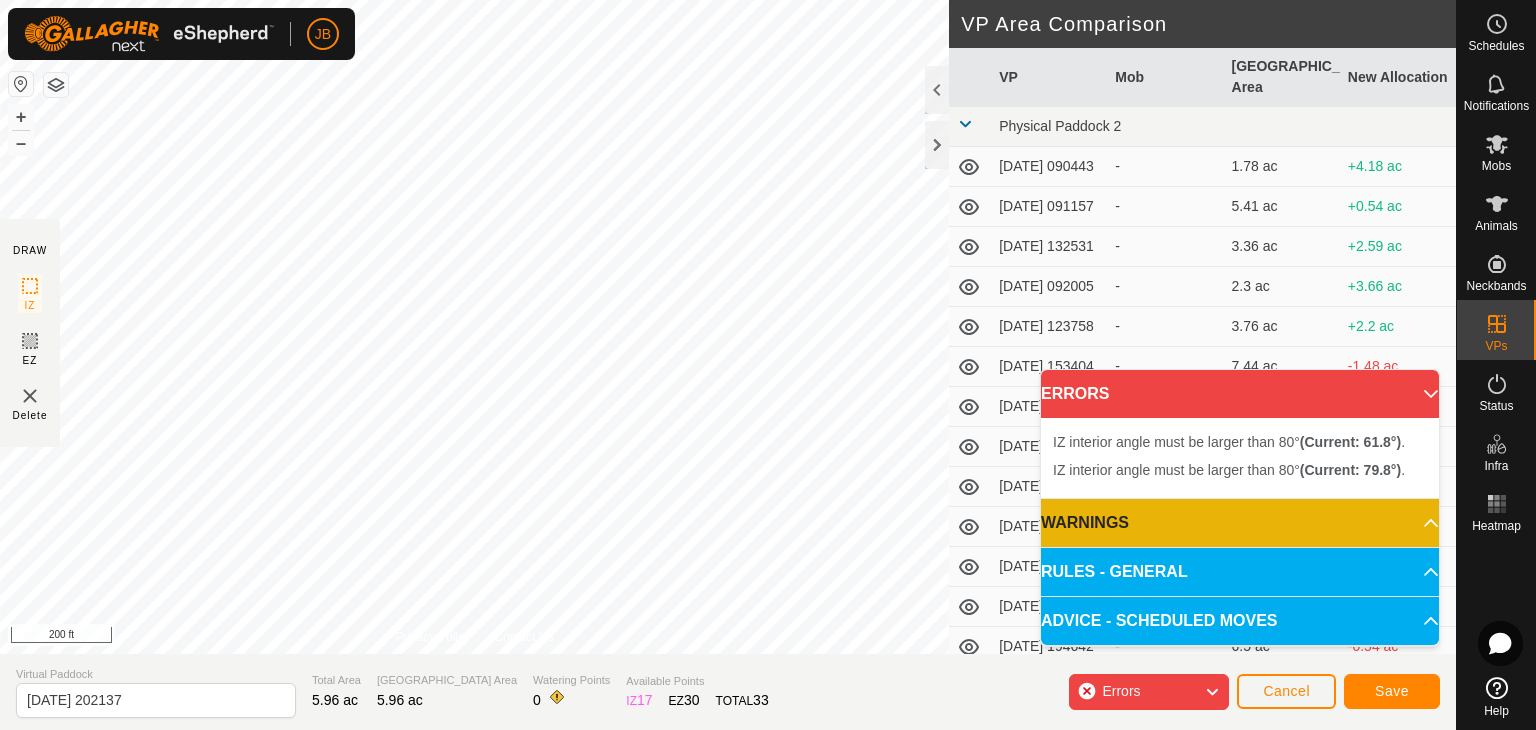 click on "DRAW IZ EZ Delete Privacy Policy Contact Us IZ interior angle must be larger than 80°  (Current: 61.8°) . + – ⇧ i 200 ft VP Area Comparison     VP   Mob   Grazing Area   New Allocation  Physical Paddock 2  2025-05-09 090443  -  1.78 ac  +4.18 ac  2025-05-09 091157  -  5.41 ac  +0.54 ac  2025-05-12 132531  -  3.36 ac  +2.59 ac  2025-05-13 092005  -  2.3 ac  +3.66 ac  2025-05-15 123758  -  3.76 ac  +2.2 ac  2025-05-20 153404  -  7.44 ac  -1.48 ac  2025-05-21 192310  -  3.63 ac  +2.32 ac  2025-05-23 134514  -  7.66 ac  -1.71 ac  2025-05-25 202037  -  6.77 ac  -0.82 ac  2025-05-25 202409  -  7.04 ac  -1.09 ac  2025-05-25 202628  -  3.81 ac  +2.15 ac  2025-05-27 162628  -  6.5 ac  -0.54 ac  2025-05-29 194642  -  6.5 ac  -0.54 ac  2025-05-29 194814  -  9.81 ac  -3.85 ac  2025-05-29 195513  -  4.72 ac  +1.24 ac  2025-05-30 185738  -  5.73 ac  +0.22 ac  2025-05-30 192815  -  5.34 ac  +0.62 ac  2025-05-30 200259  -  5.31 ac  +0.64 ac  2025-05-31 123850  -  6.33 ac  -0.37 ac  2025-05-31 124105  -  18.06 ac  - - -" 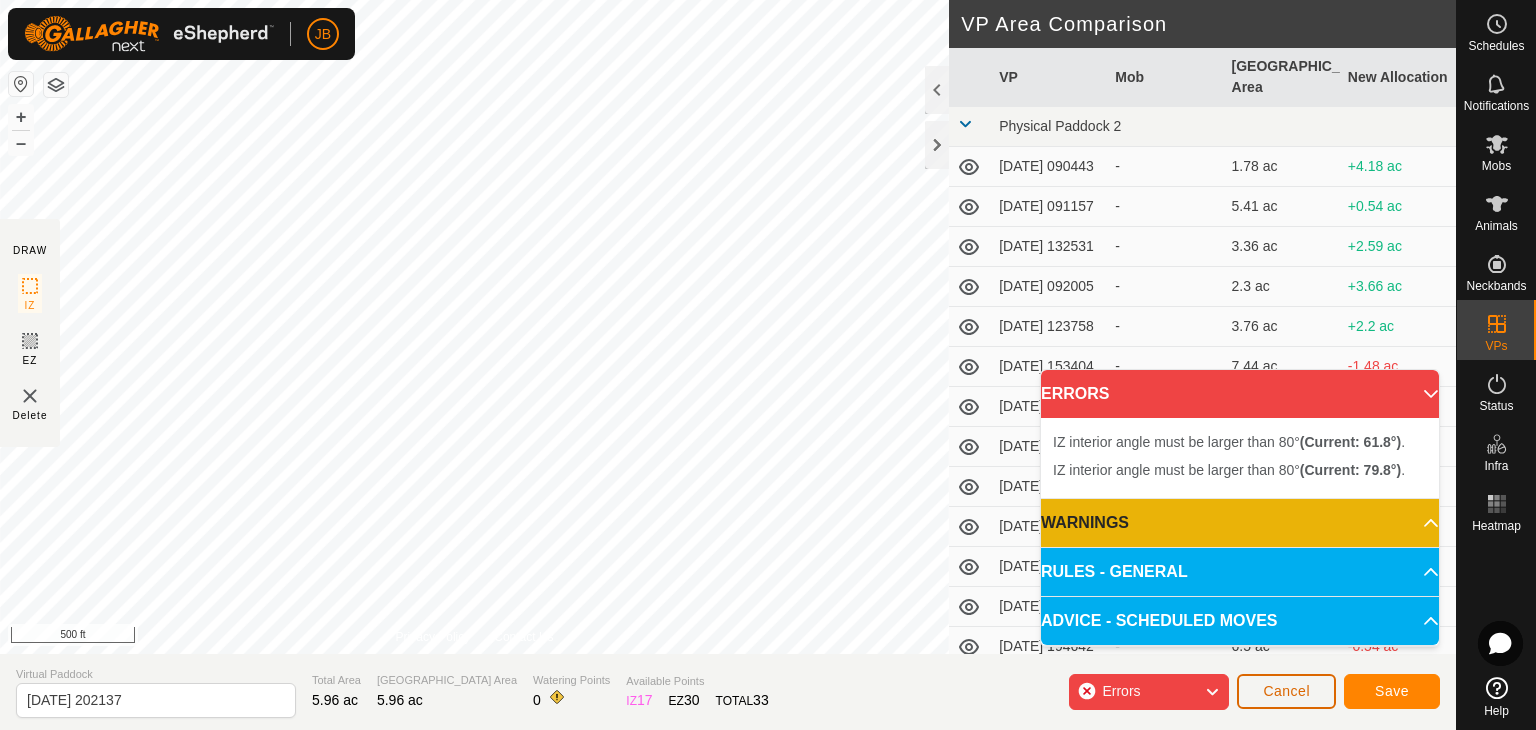 click on "Cancel" 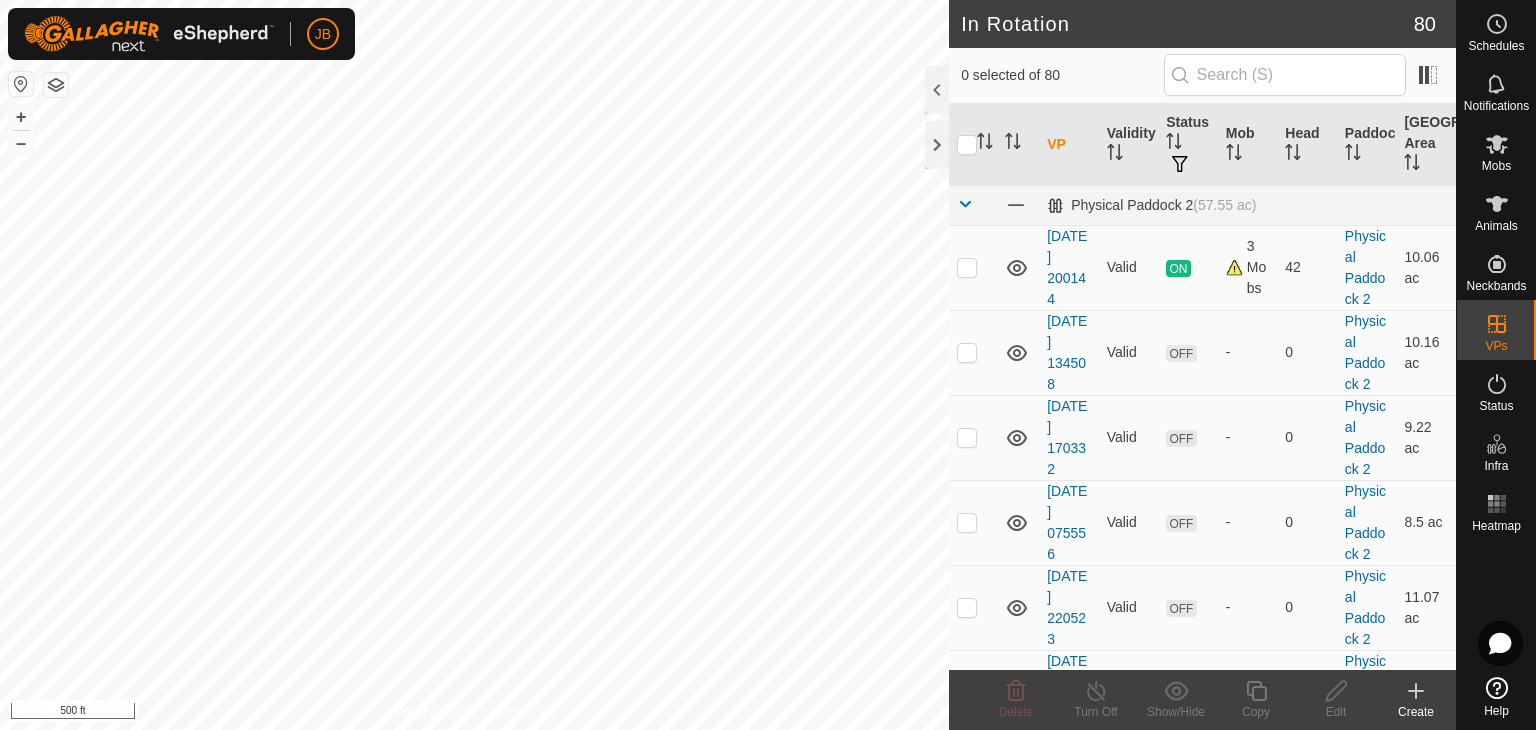 click 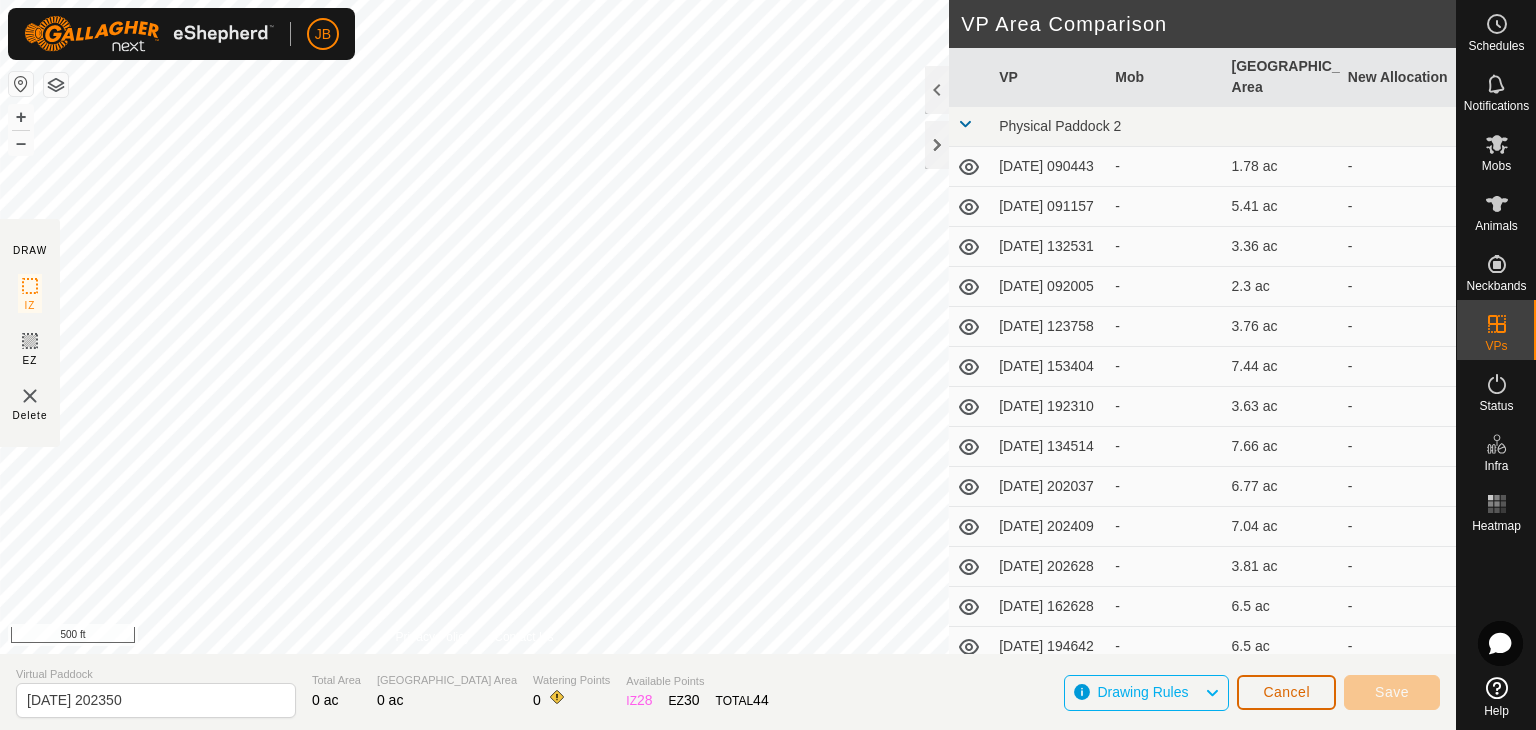 click on "Cancel" 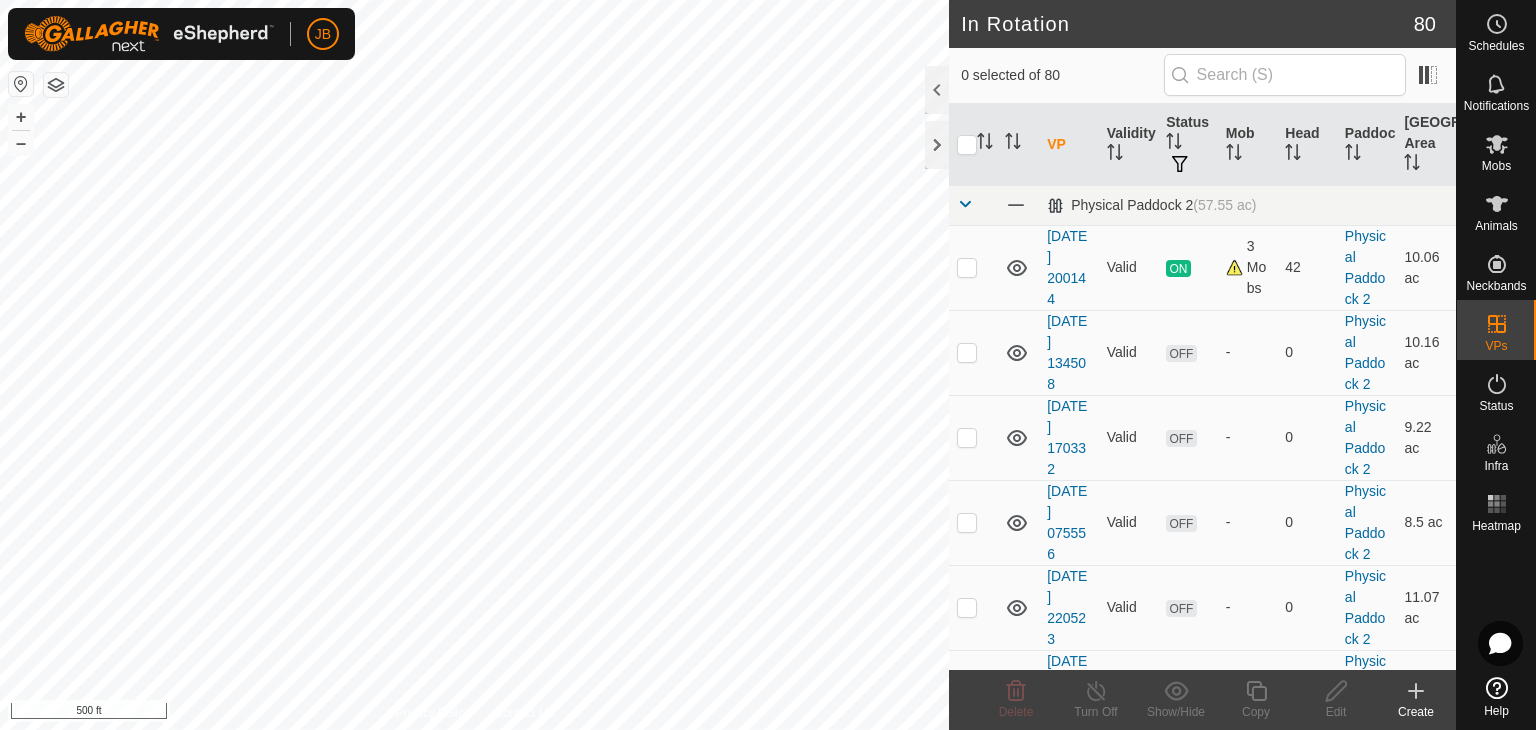 click 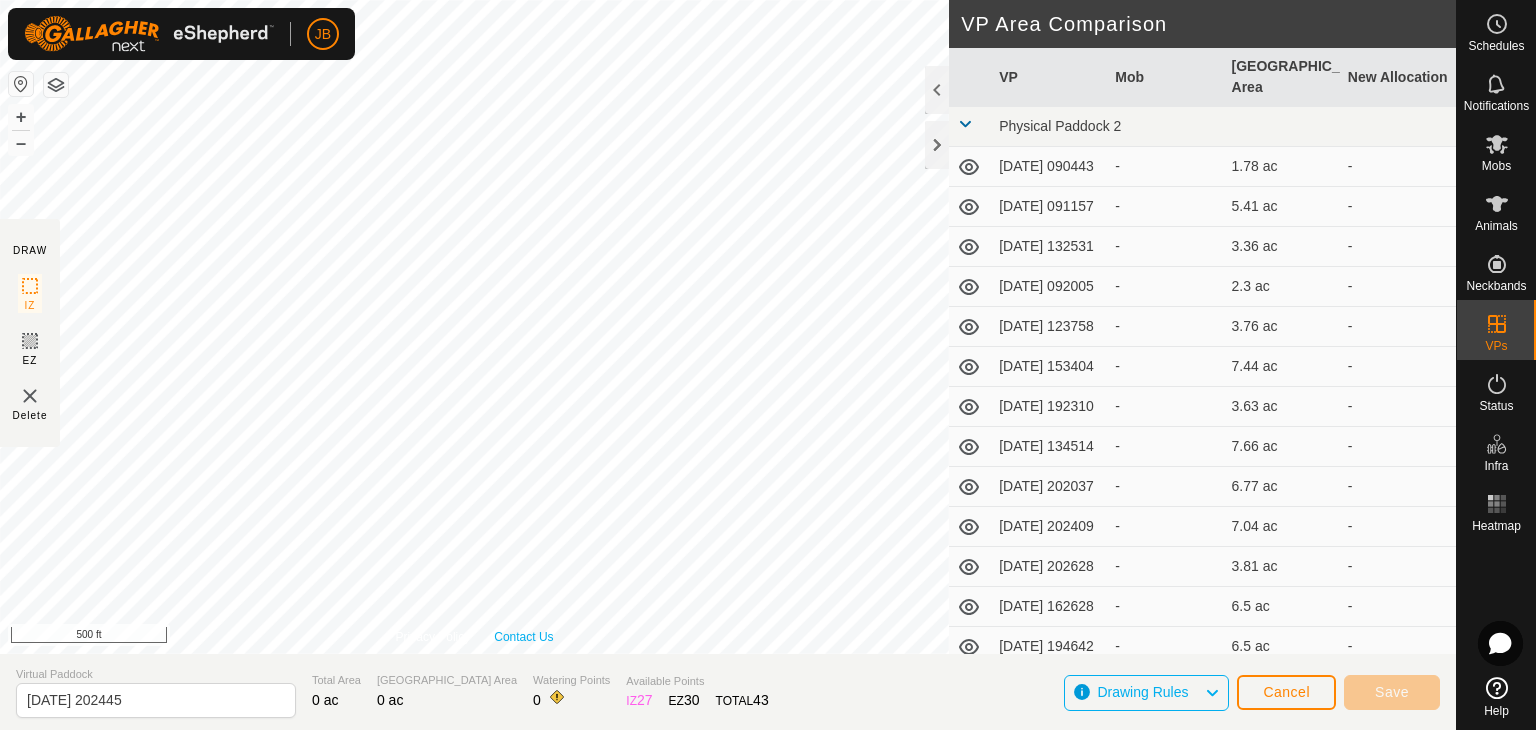 click on "Contact Us" at bounding box center [523, 637] 